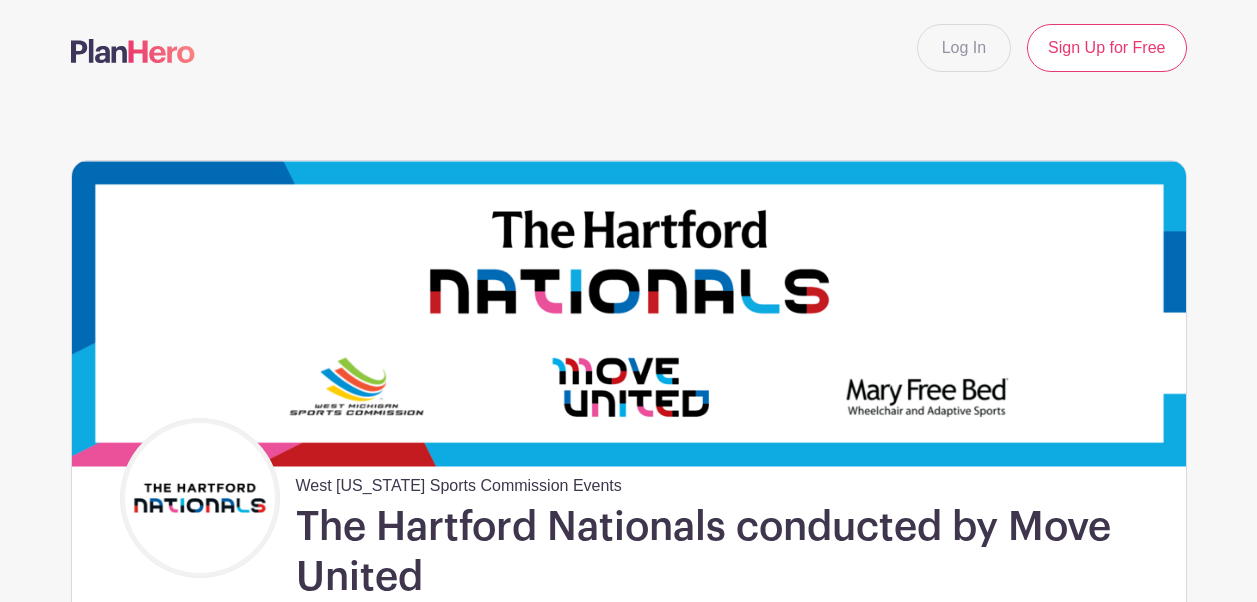 scroll, scrollTop: 0, scrollLeft: 0, axis: both 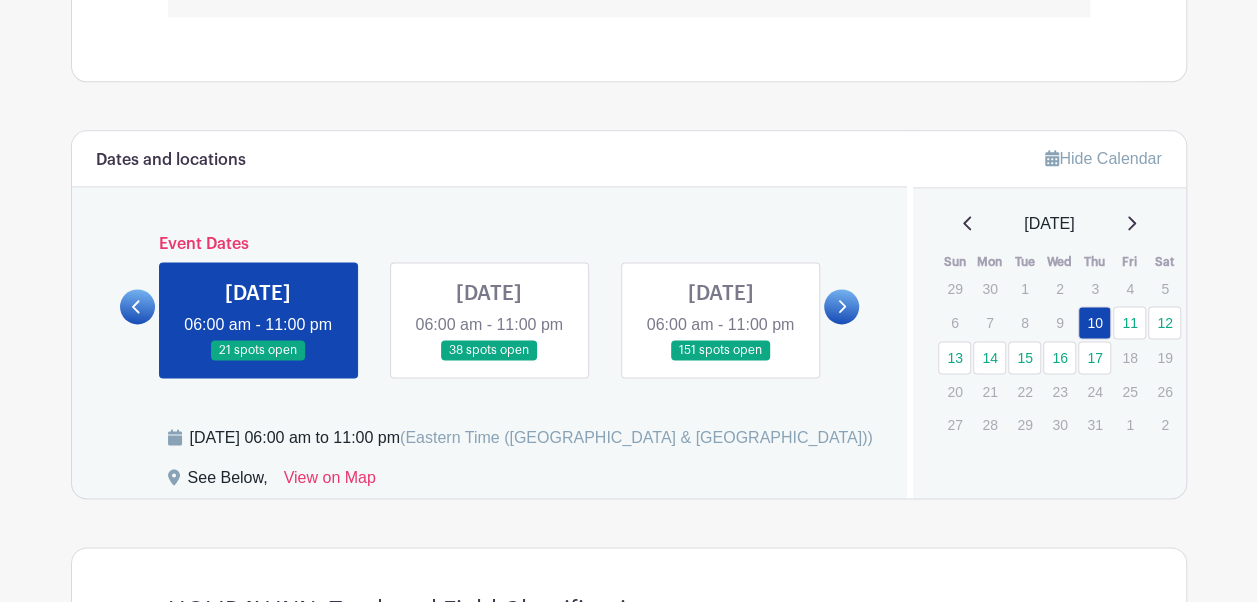 click at bounding box center (720, 361) 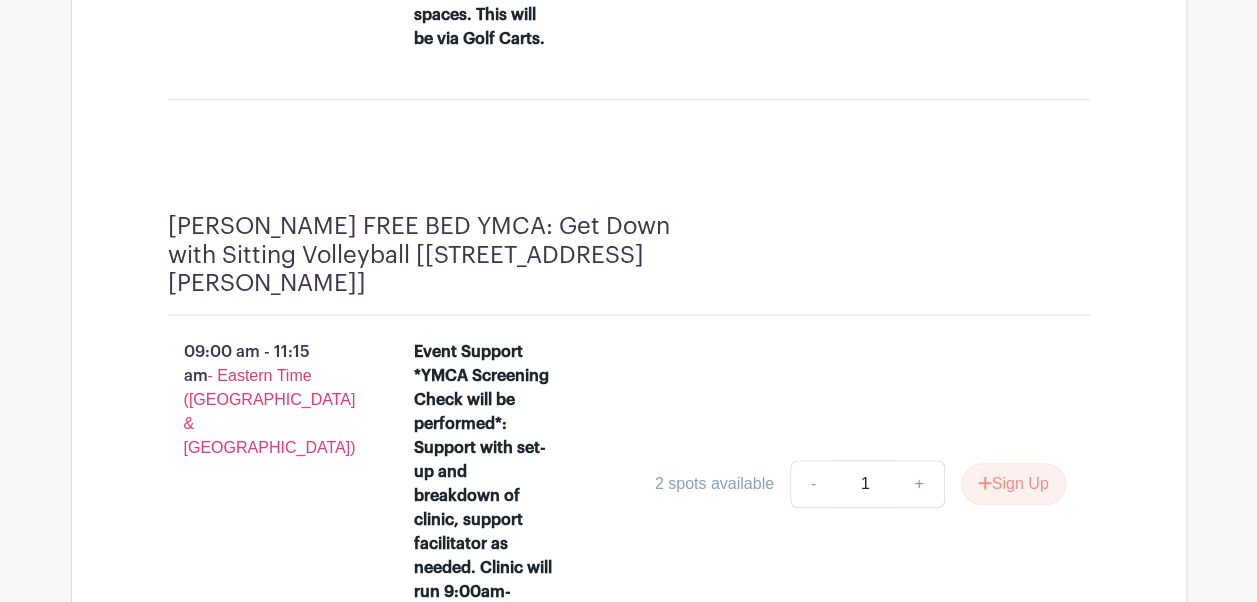 scroll, scrollTop: 8114, scrollLeft: 0, axis: vertical 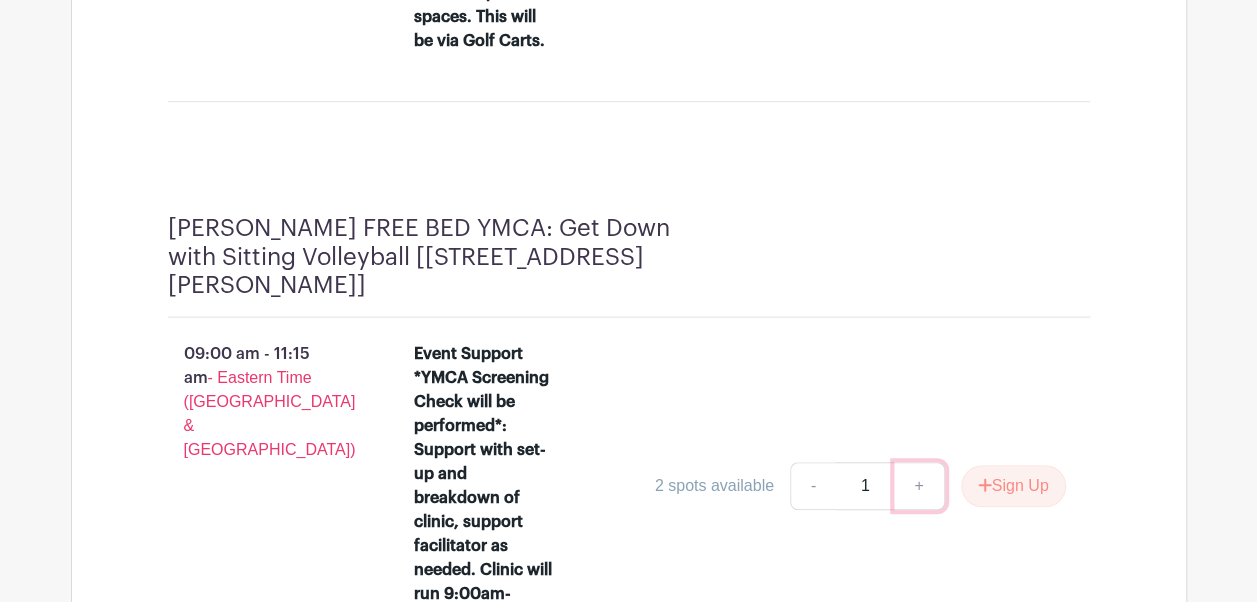 click on "+" at bounding box center (919, 486) 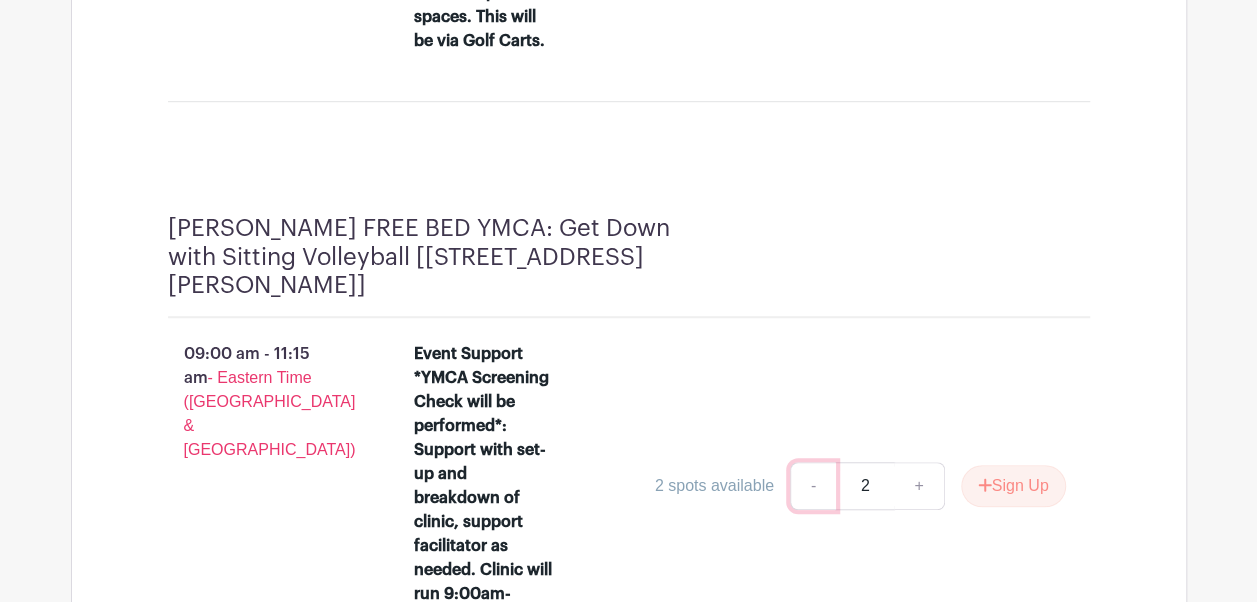 click on "-" at bounding box center [813, 486] 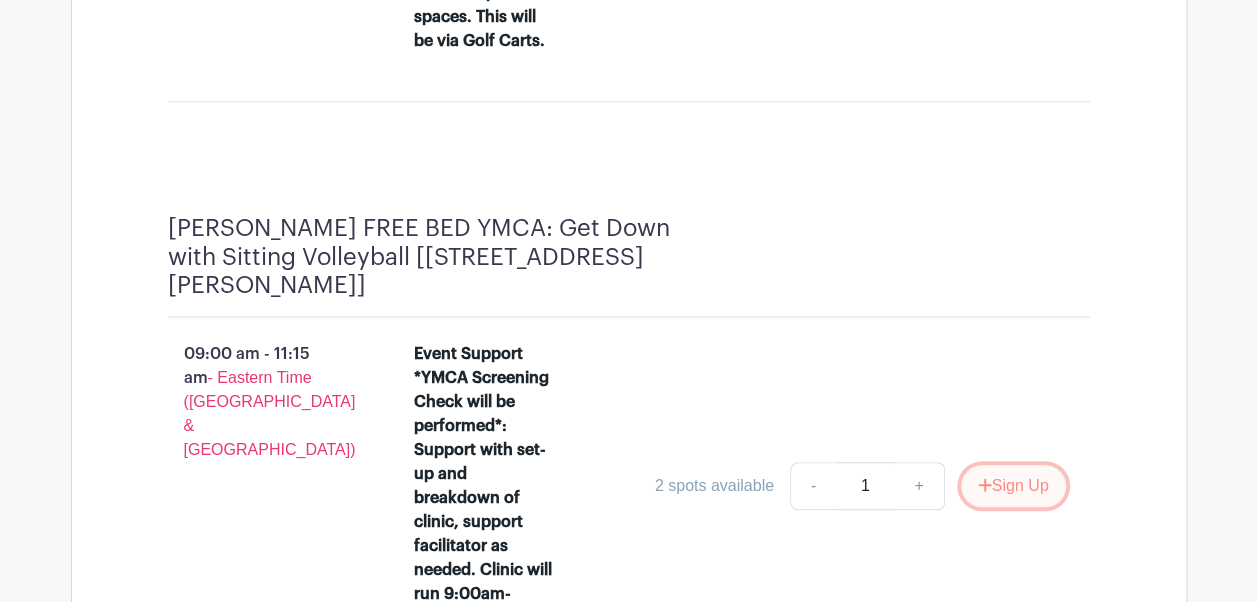 click on "Sign Up" at bounding box center (1013, 486) 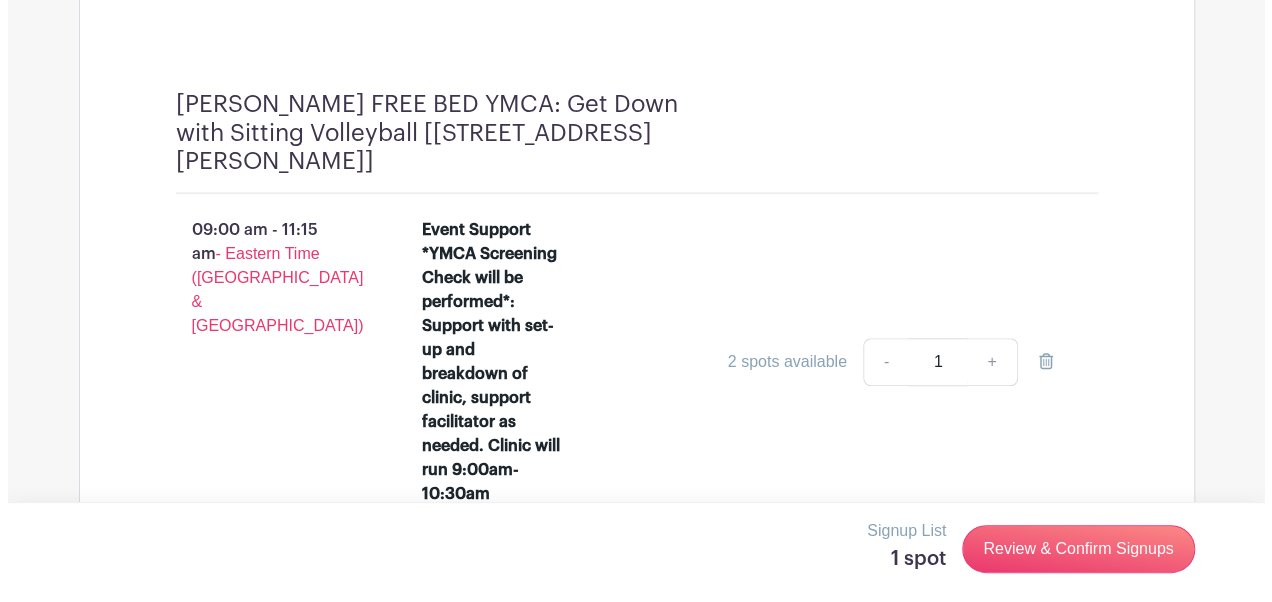 scroll, scrollTop: 8278, scrollLeft: 0, axis: vertical 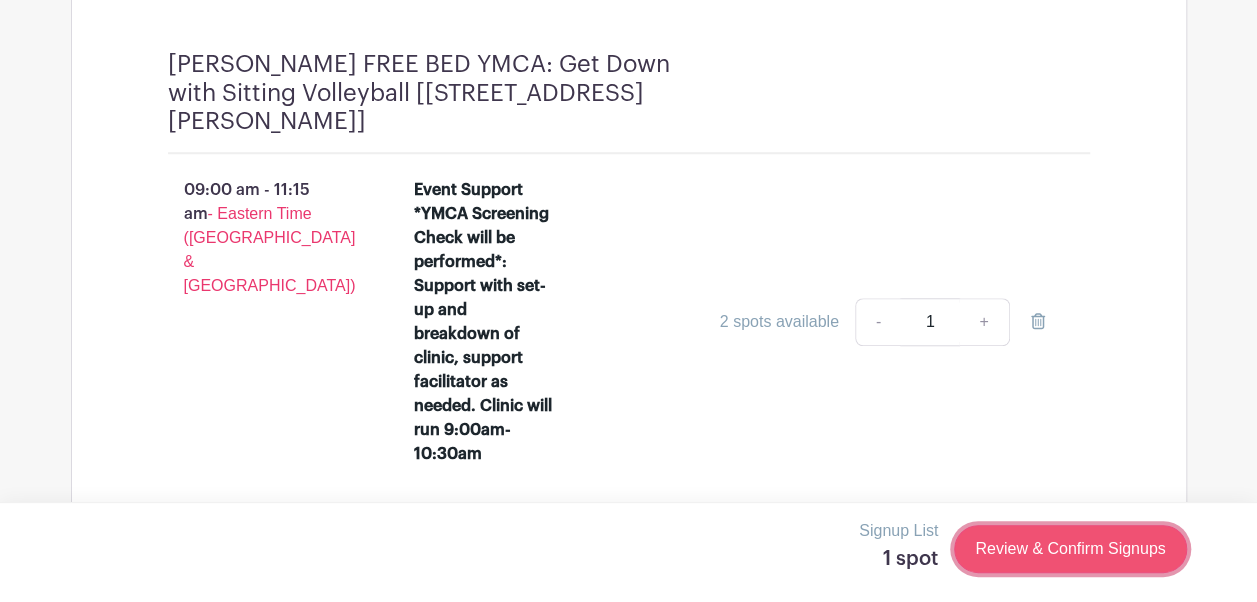 click on "Review & Confirm Signups" at bounding box center (1070, 549) 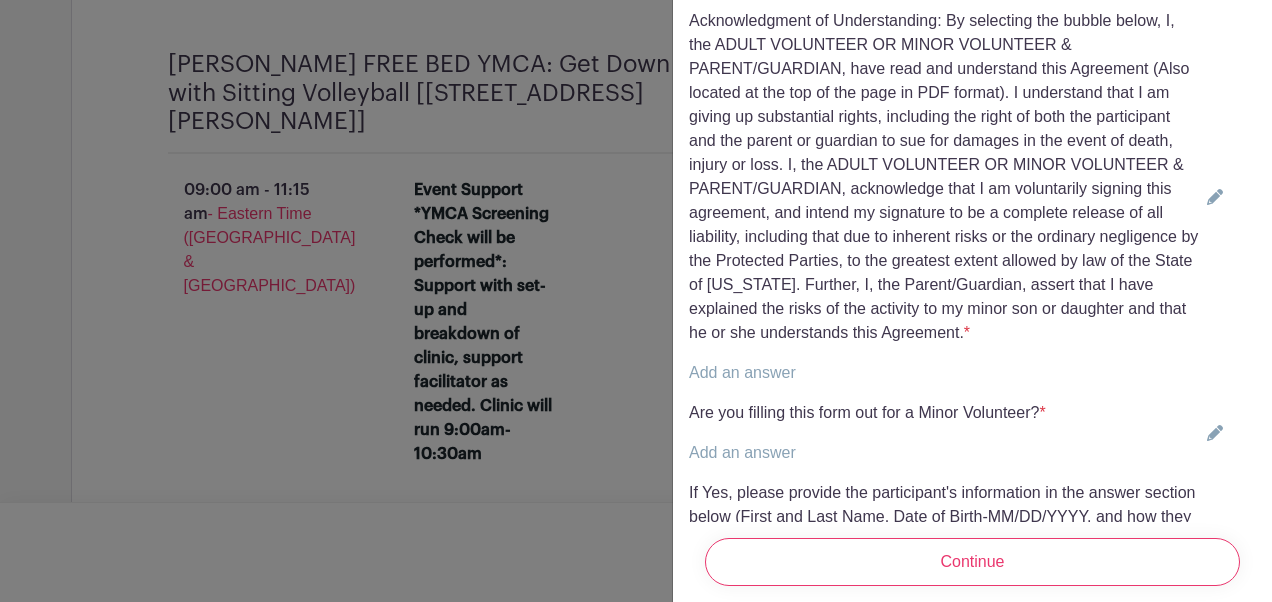 scroll, scrollTop: 624, scrollLeft: 0, axis: vertical 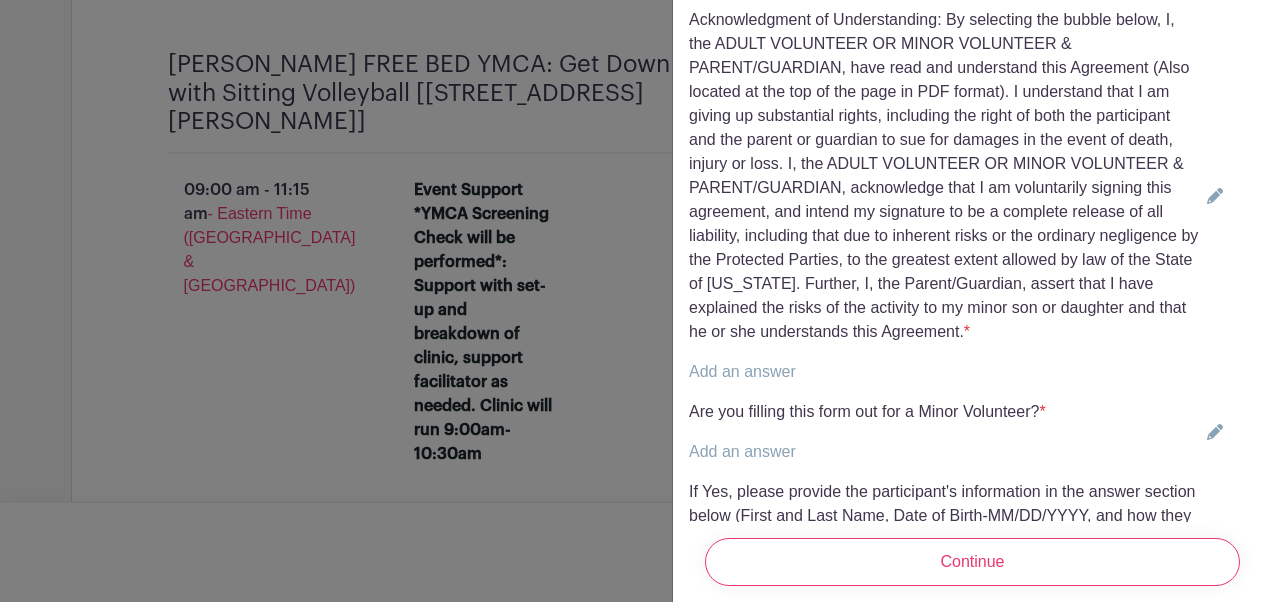 click on "Add an answer" at bounding box center (742, 371) 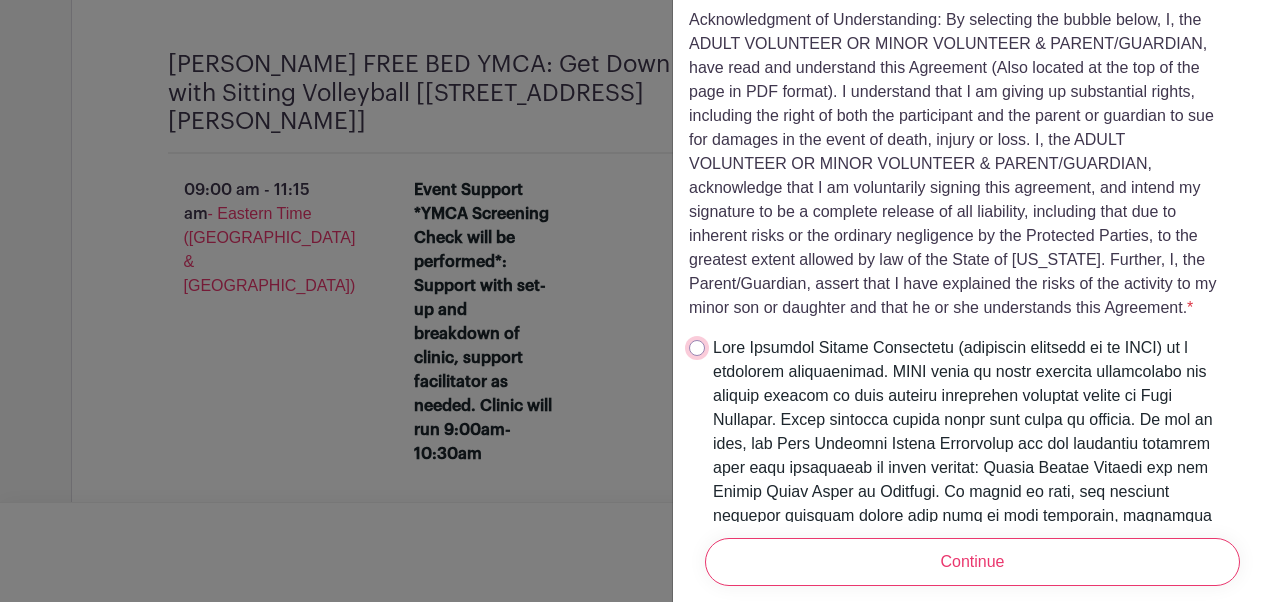 click at bounding box center [697, 348] 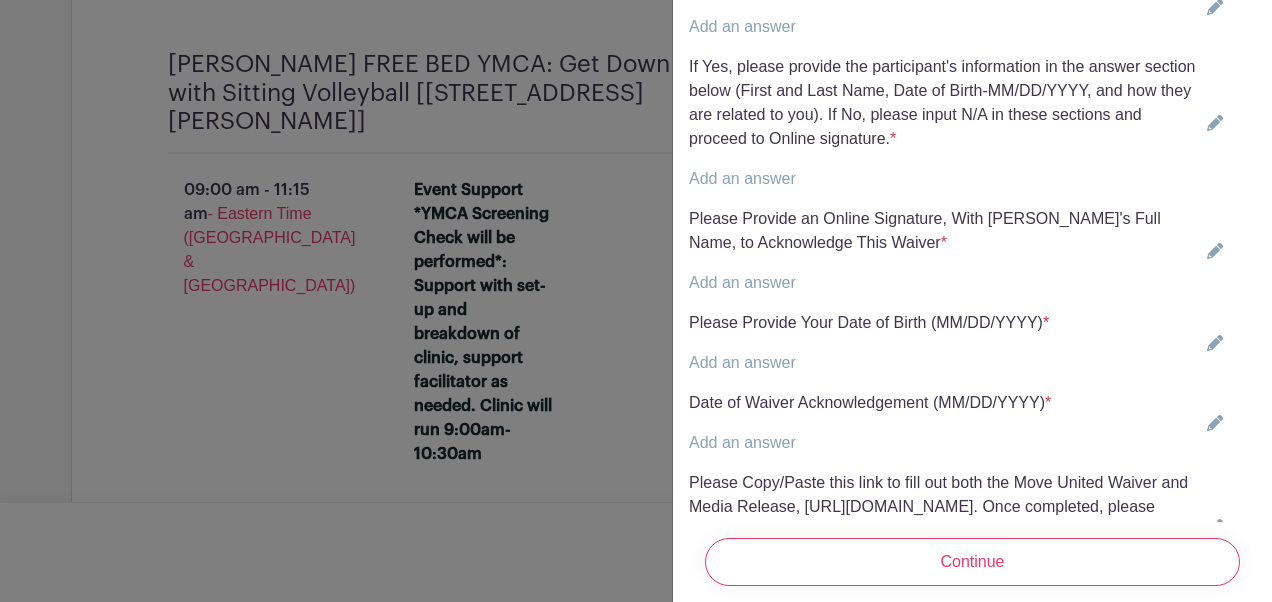 scroll, scrollTop: 4940, scrollLeft: 0, axis: vertical 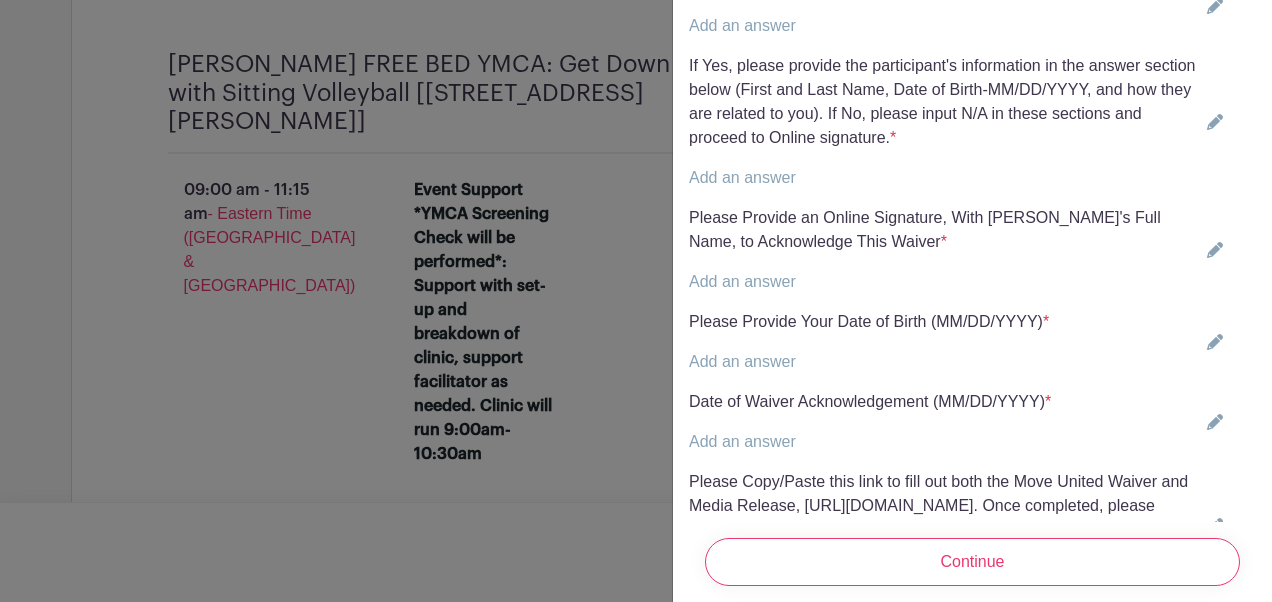 click on "Add an answer" at bounding box center [742, 281] 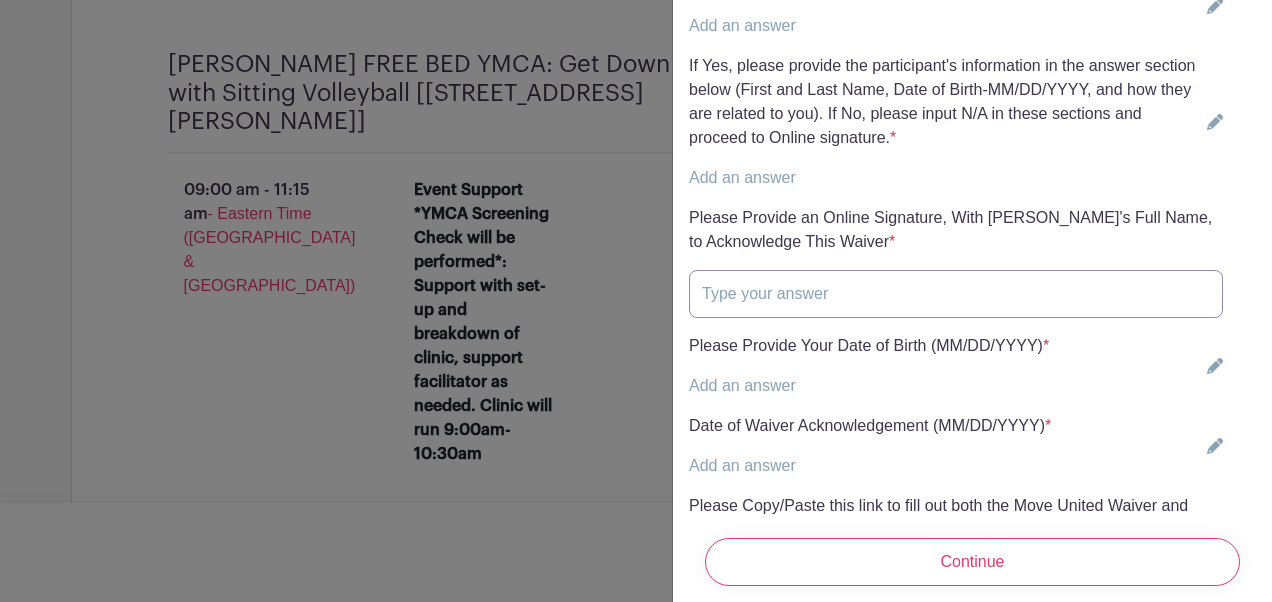 click at bounding box center (956, 294) 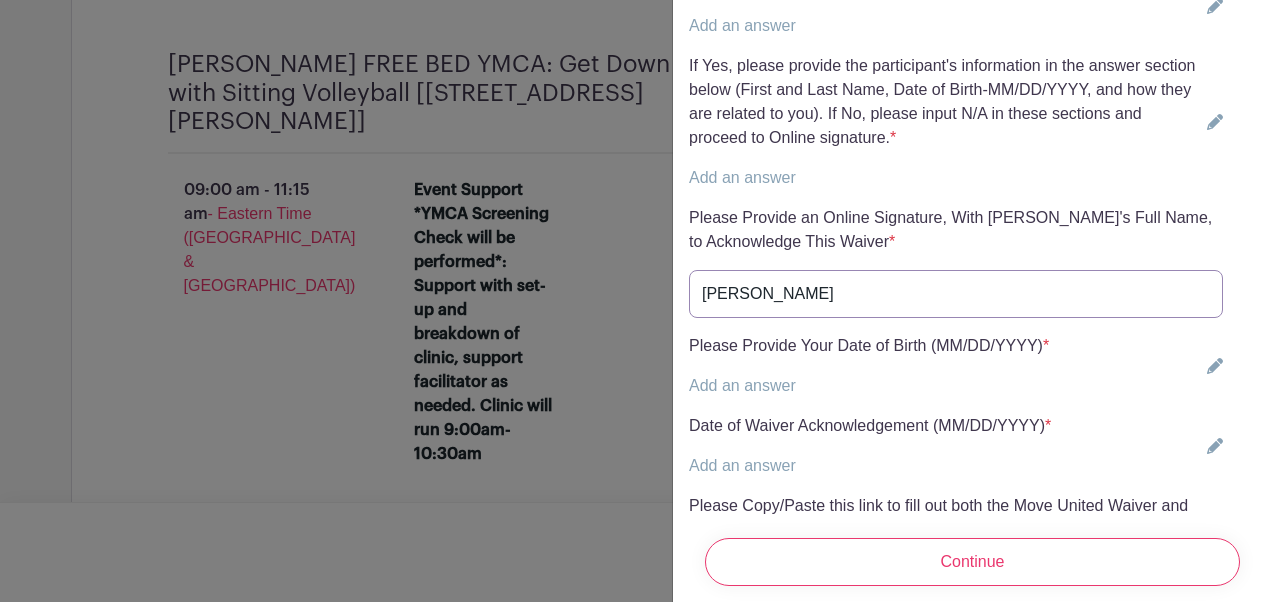 type on "[PERSON_NAME]" 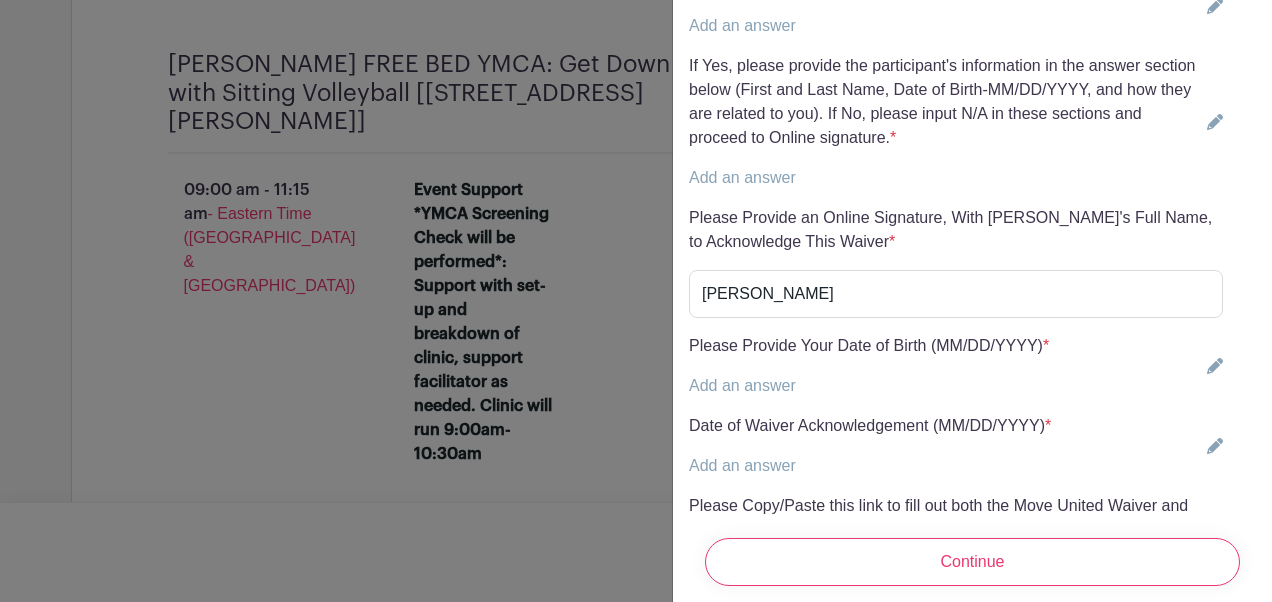 click on "Add an answer" at bounding box center [742, 385] 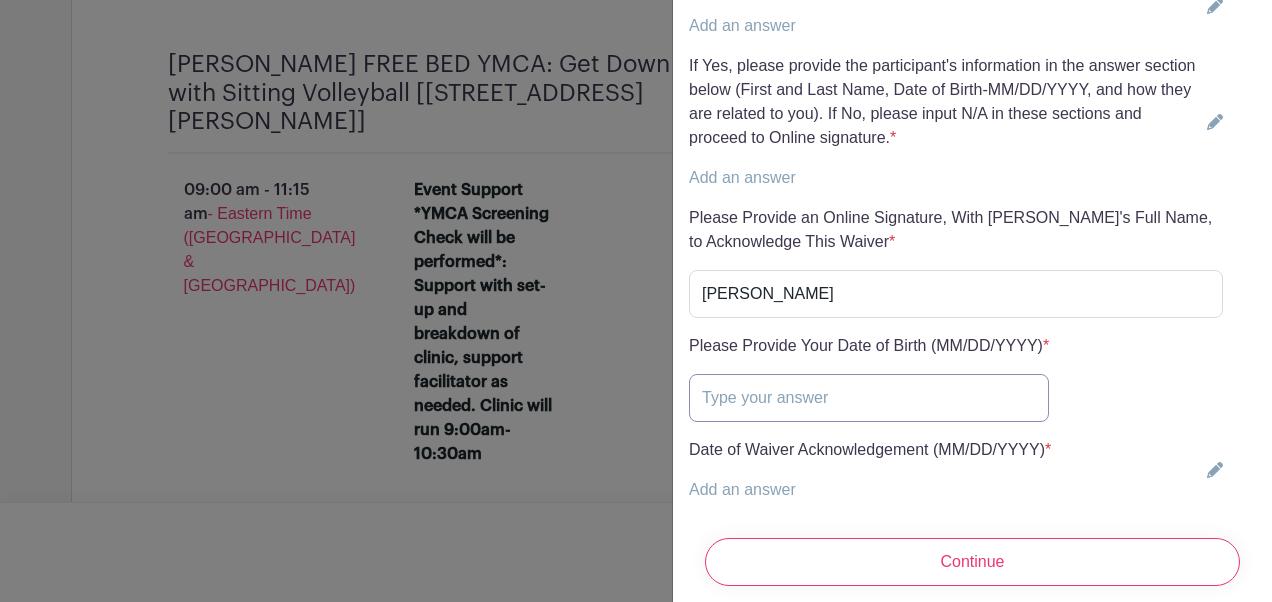 click at bounding box center [869, 398] 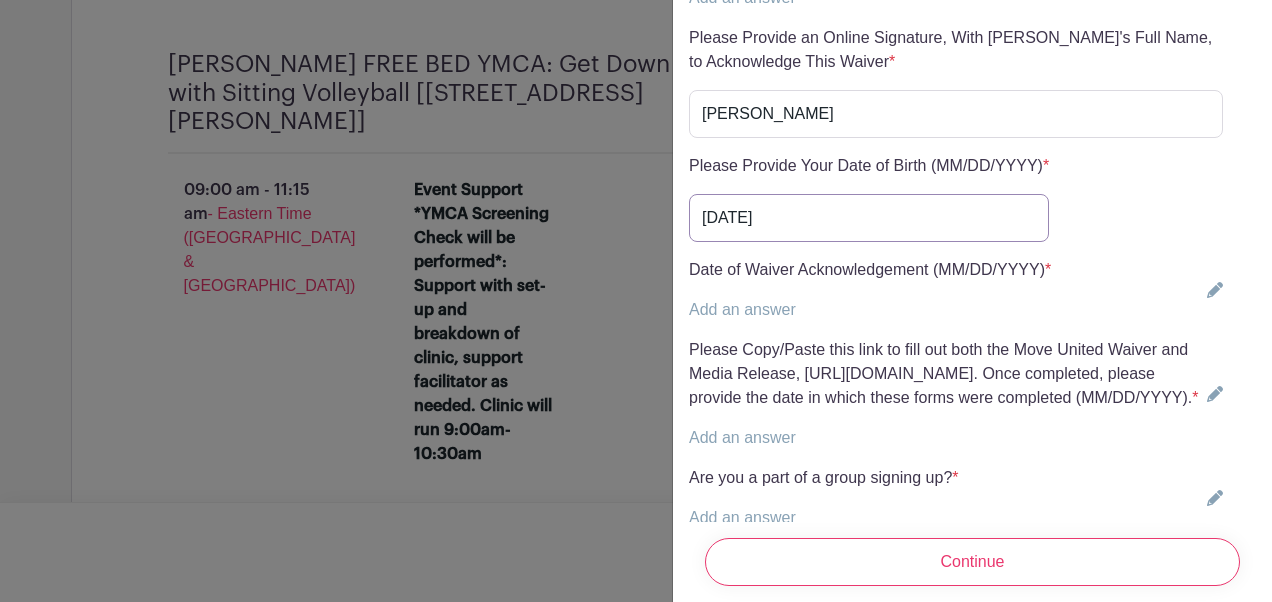scroll, scrollTop: 5121, scrollLeft: 0, axis: vertical 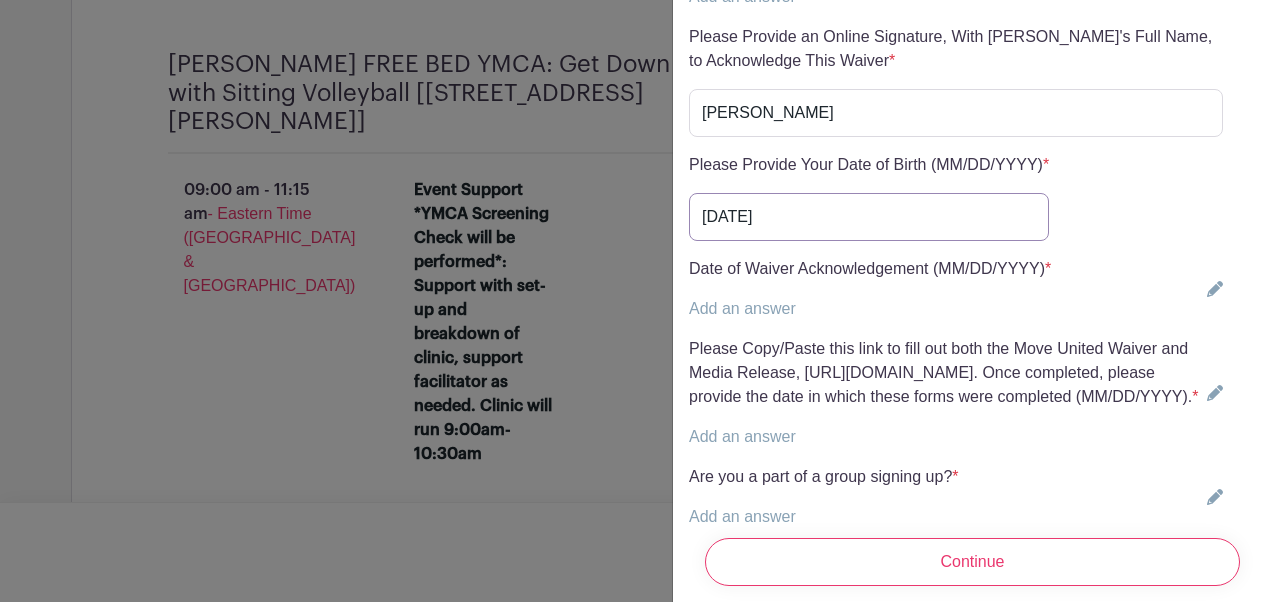 type on "[DATE]" 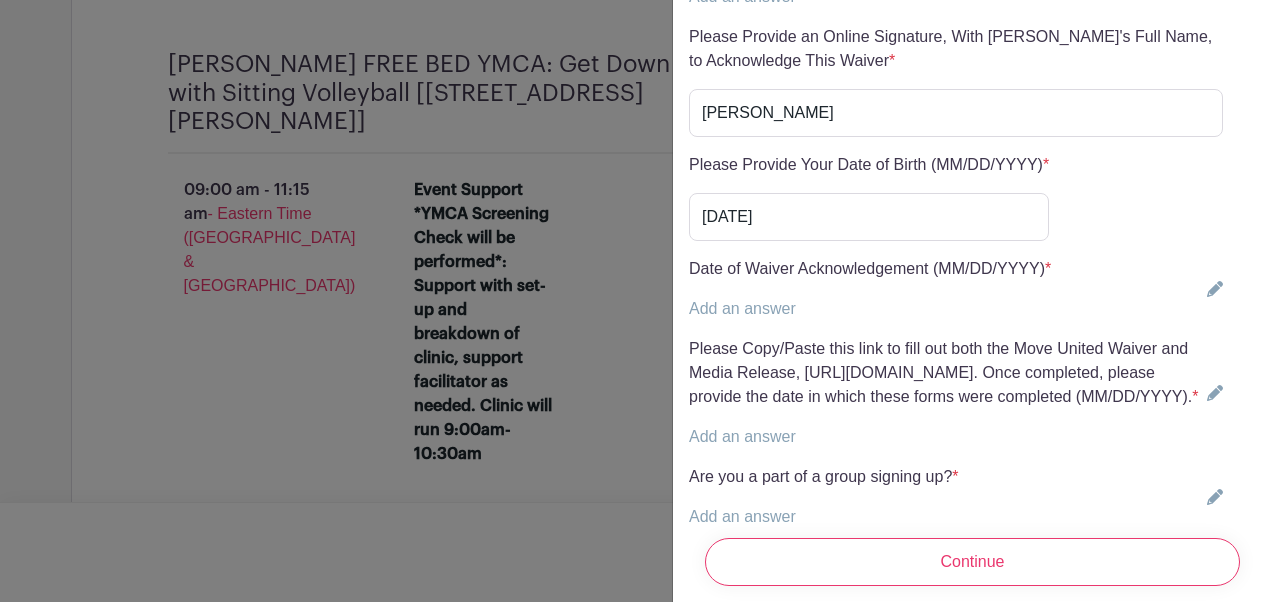click on "Add an answer" at bounding box center [742, 308] 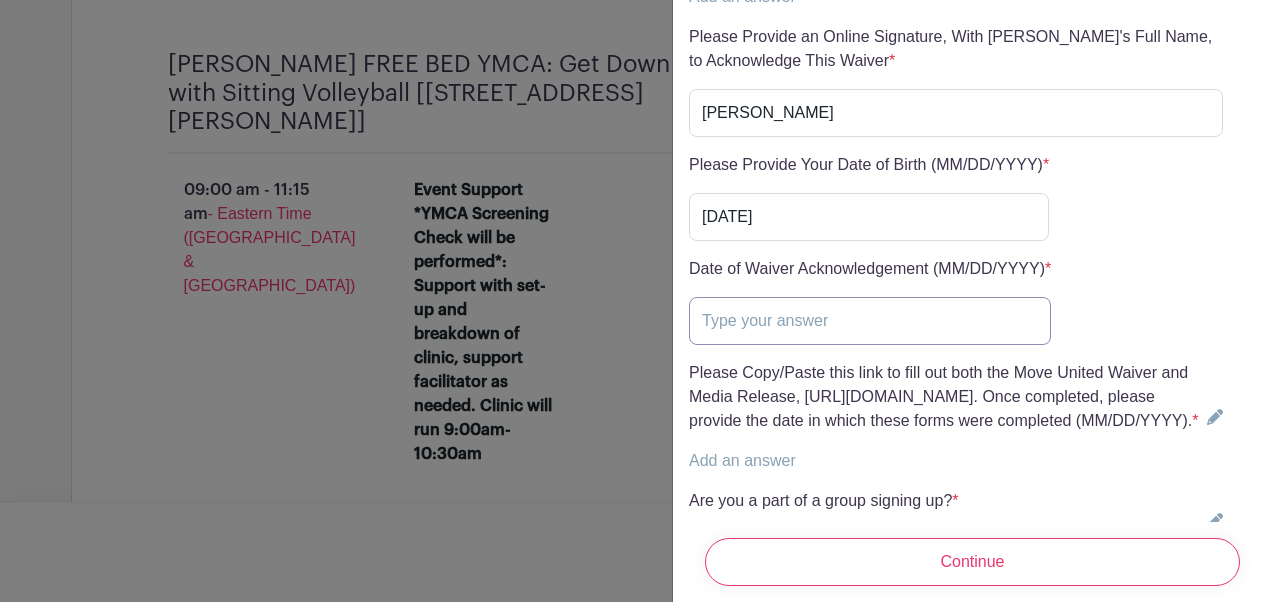 click at bounding box center [870, 321] 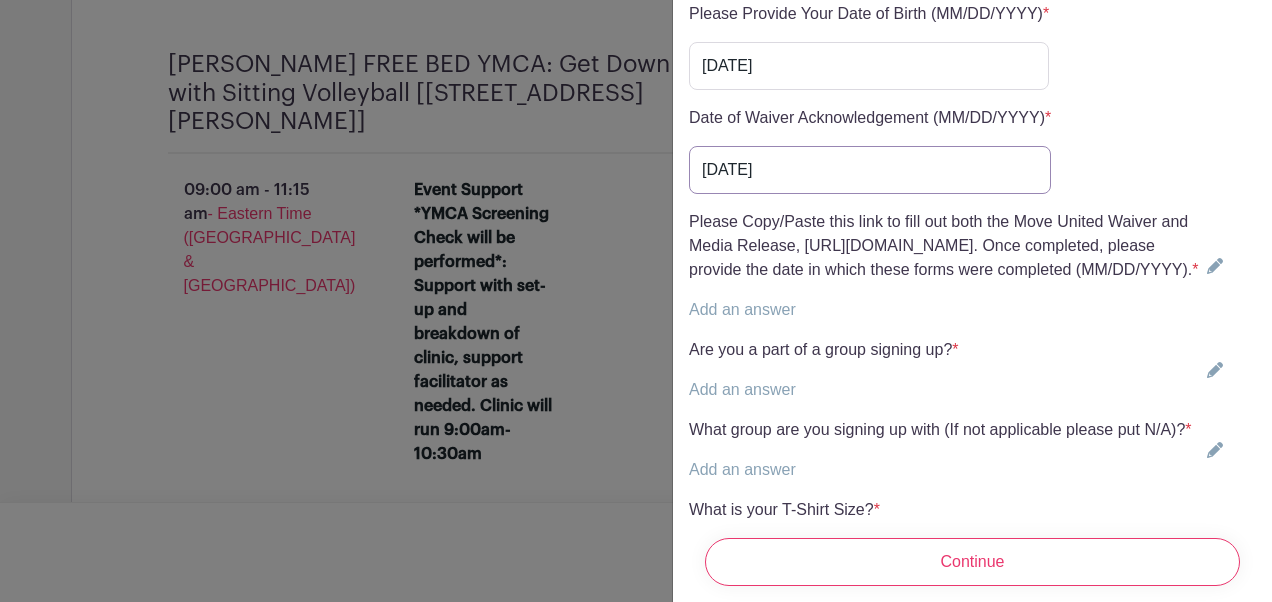 scroll, scrollTop: 5273, scrollLeft: 0, axis: vertical 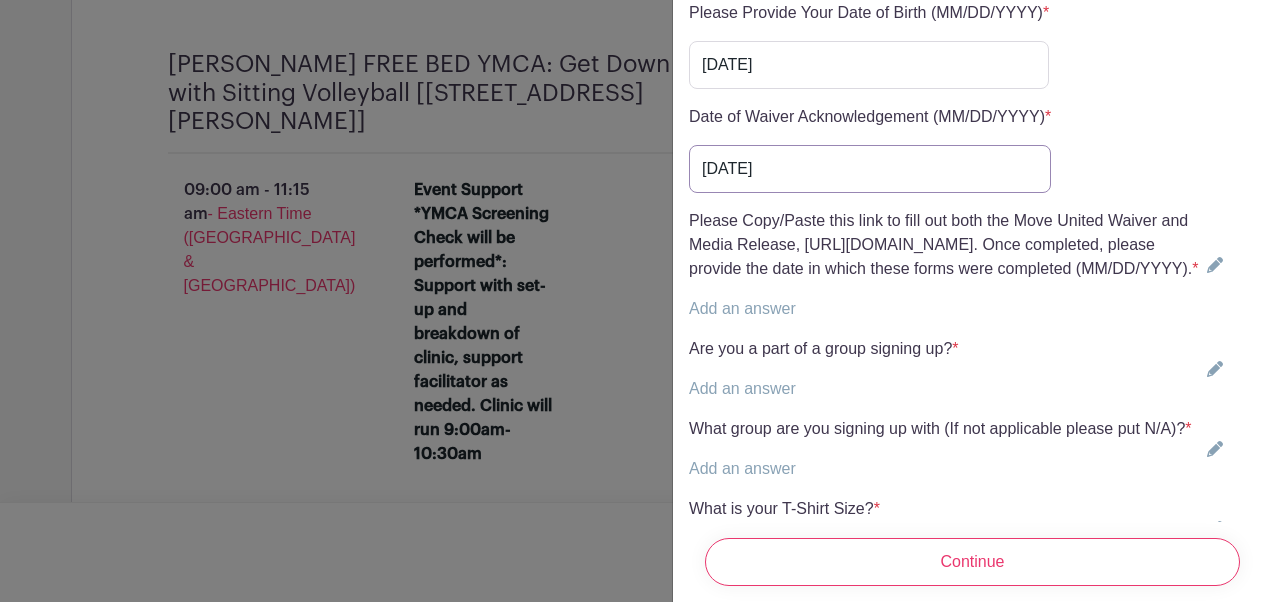 type on "[DATE]" 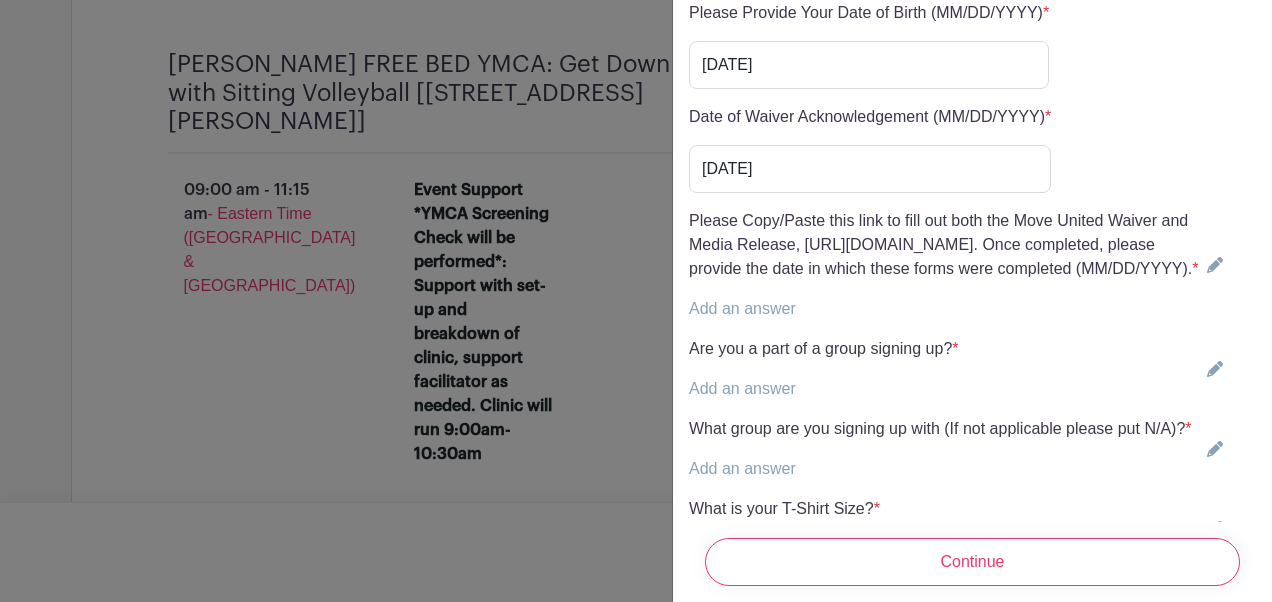 click on "Add an answer" at bounding box center (742, 308) 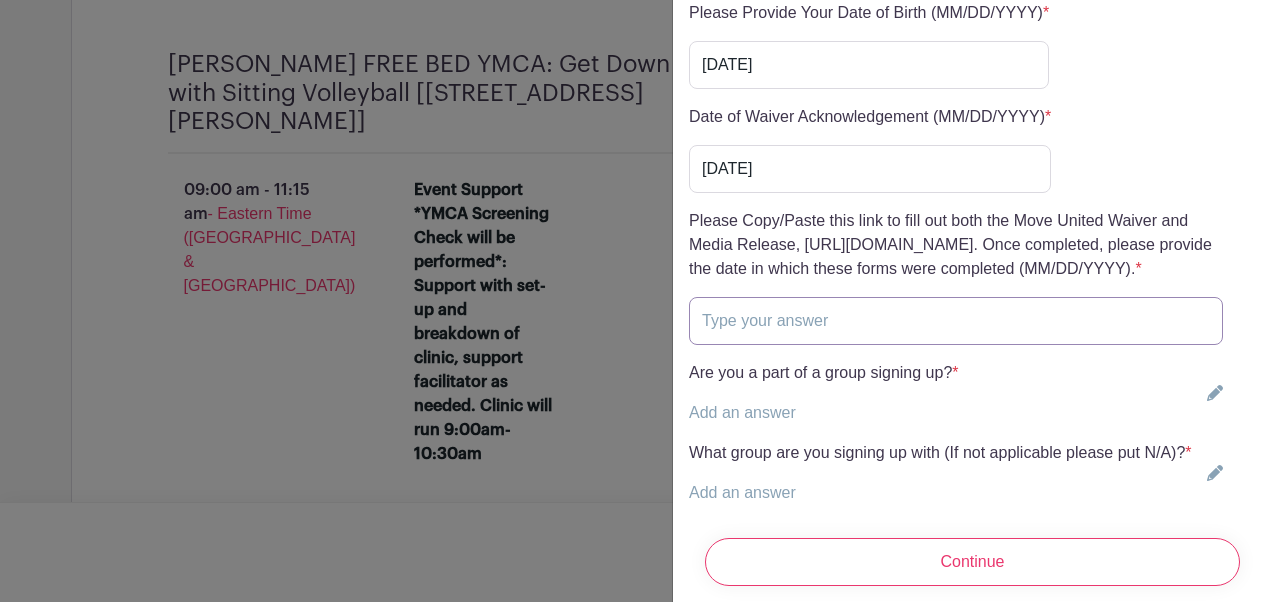 click at bounding box center (956, 321) 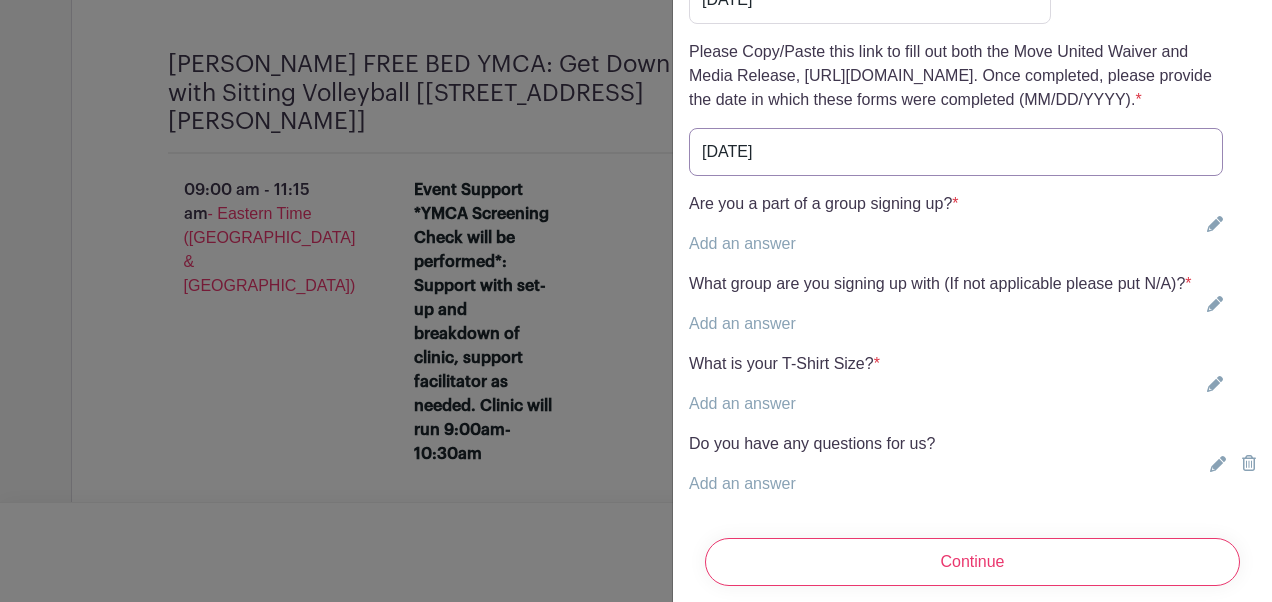 scroll, scrollTop: 5443, scrollLeft: 0, axis: vertical 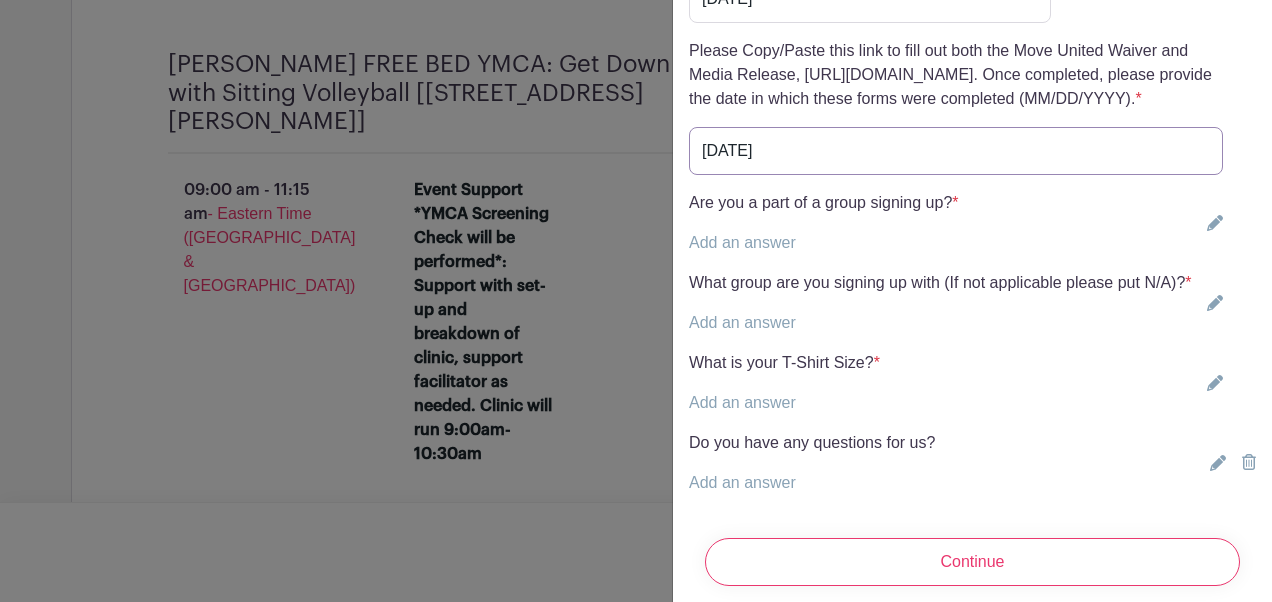 type on "[DATE]" 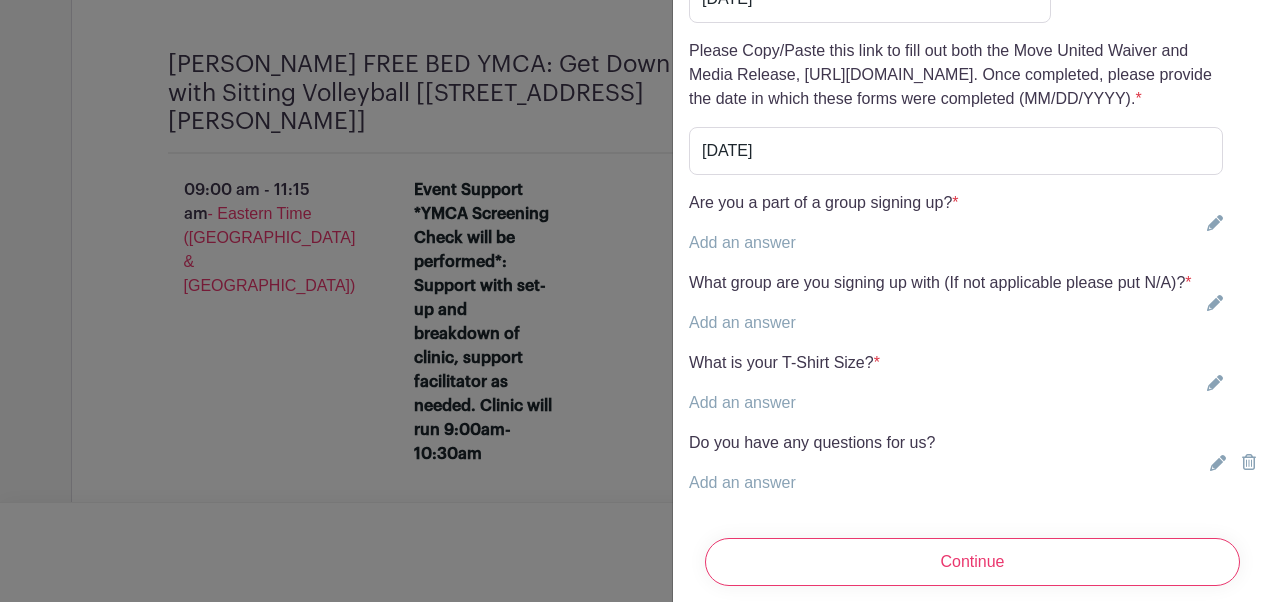 click on "Add an answer" at bounding box center [742, 242] 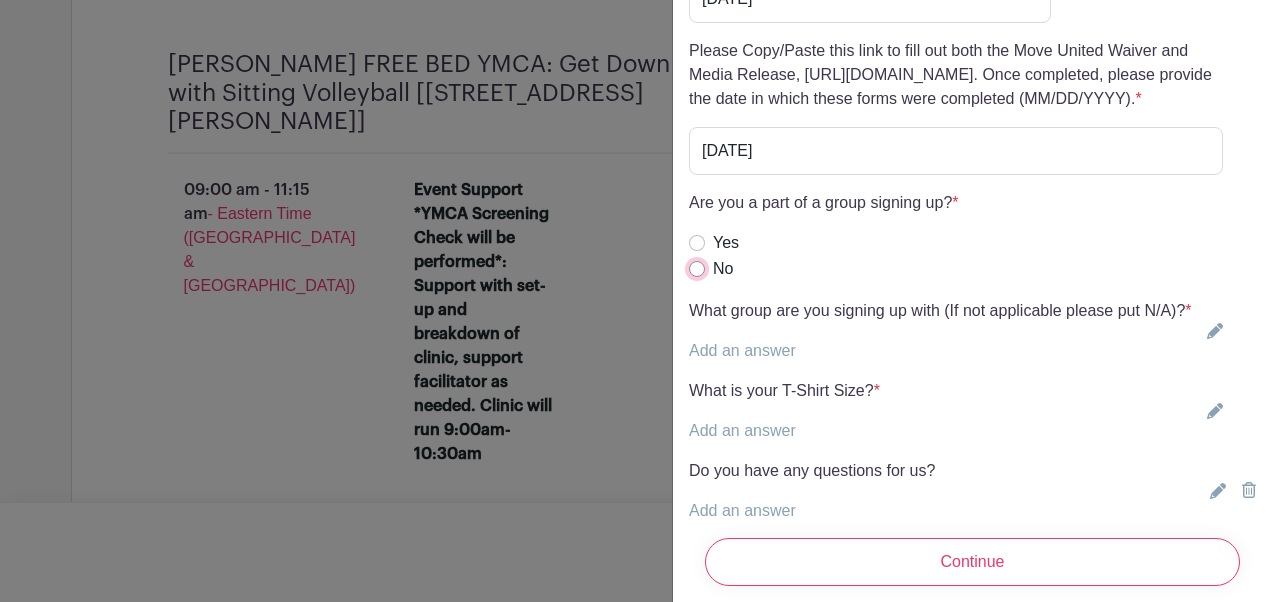 click on "No" at bounding box center [697, 269] 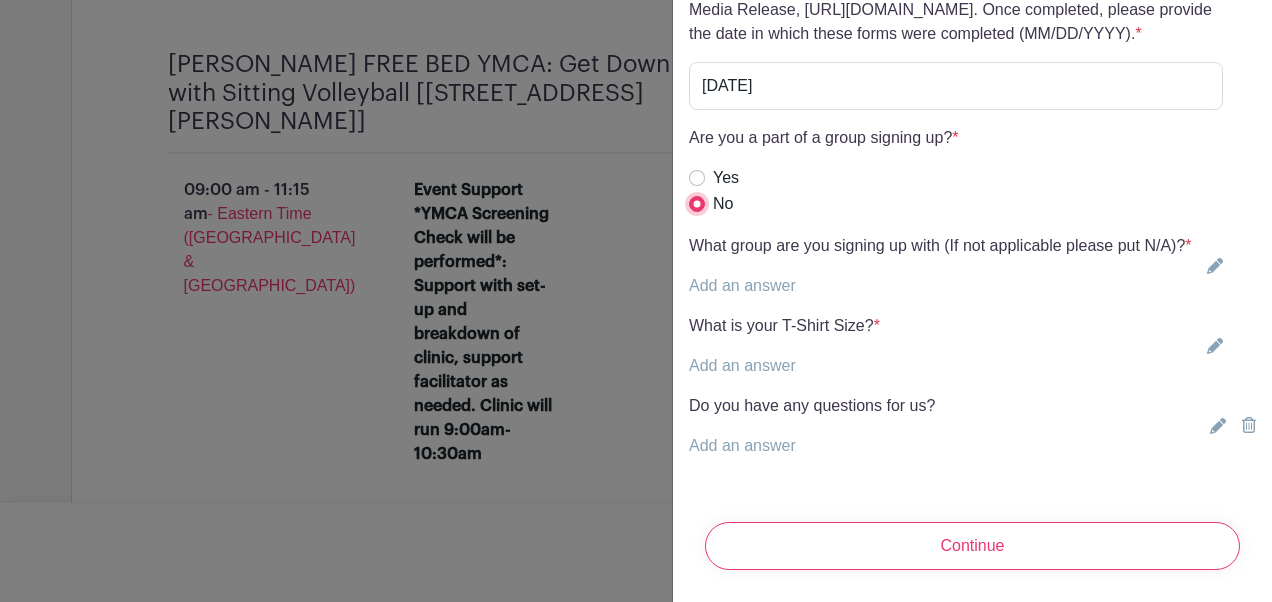 scroll, scrollTop: 5616, scrollLeft: 0, axis: vertical 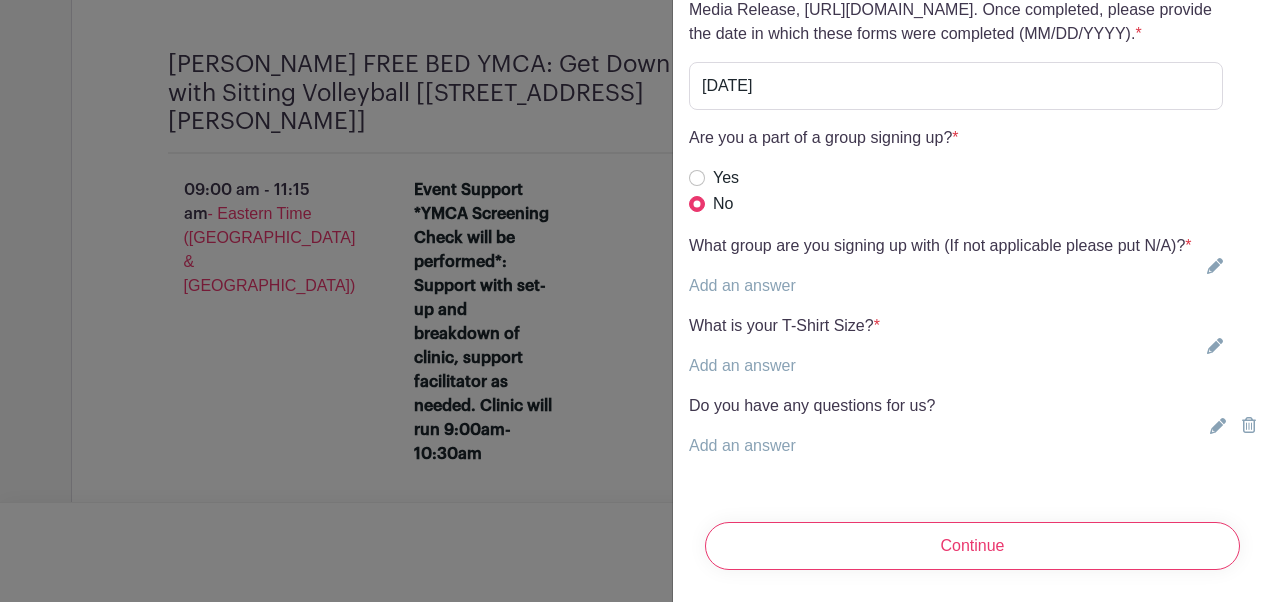 click on "Add an answer" at bounding box center (742, 285) 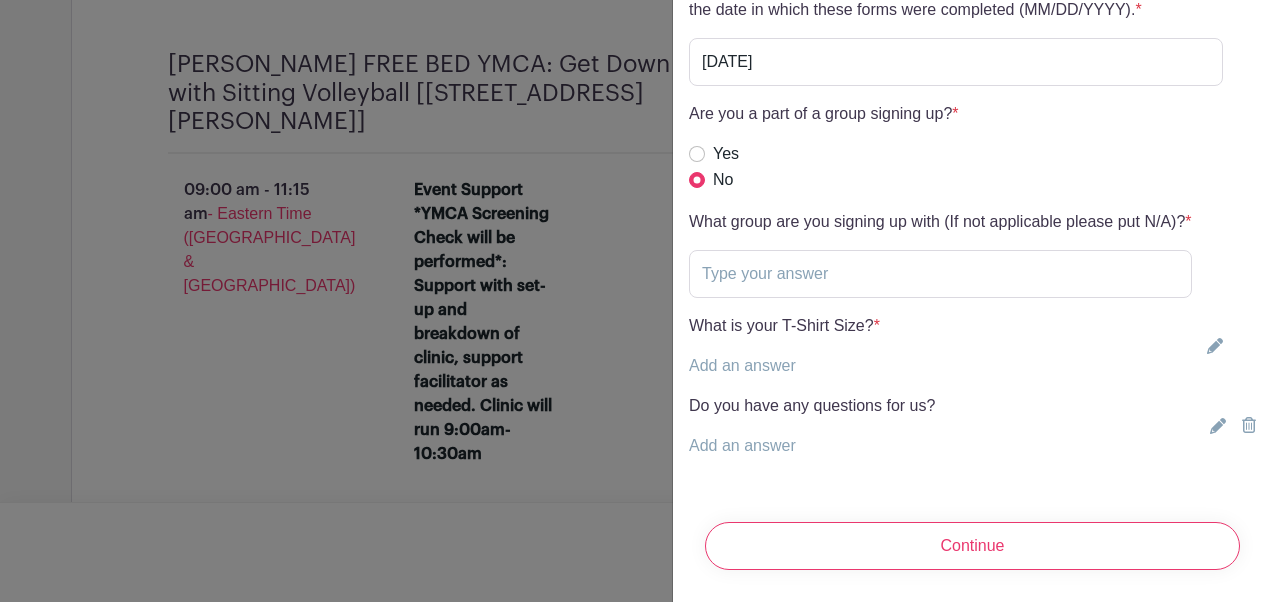 scroll, scrollTop: 5615, scrollLeft: 0, axis: vertical 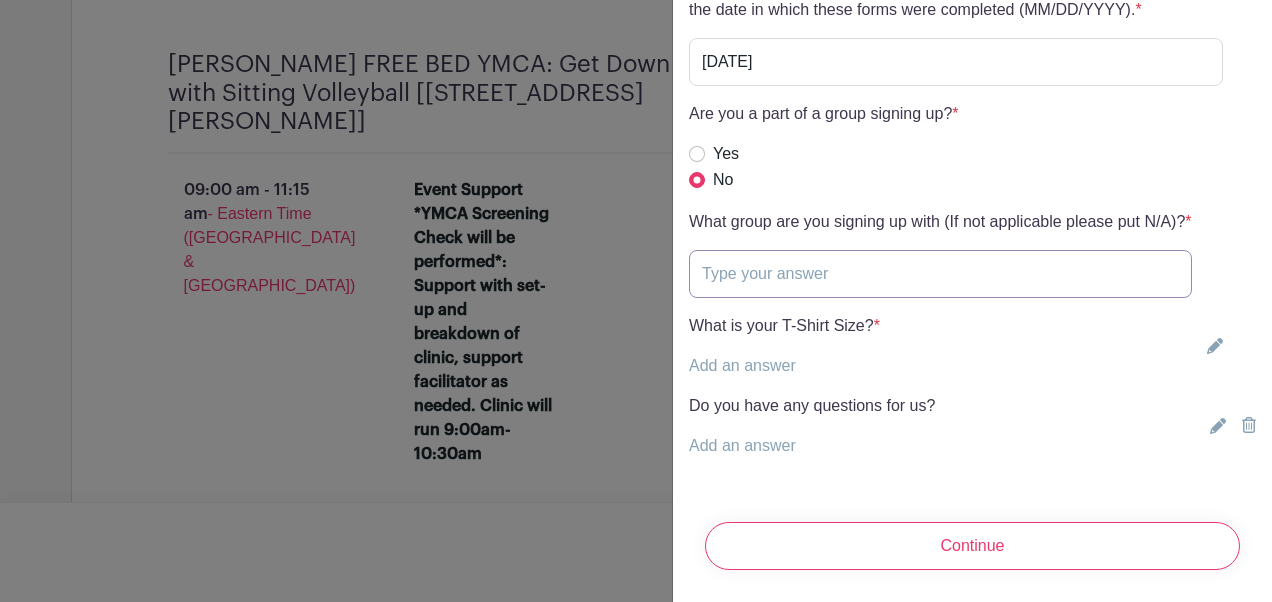 click at bounding box center (940, 274) 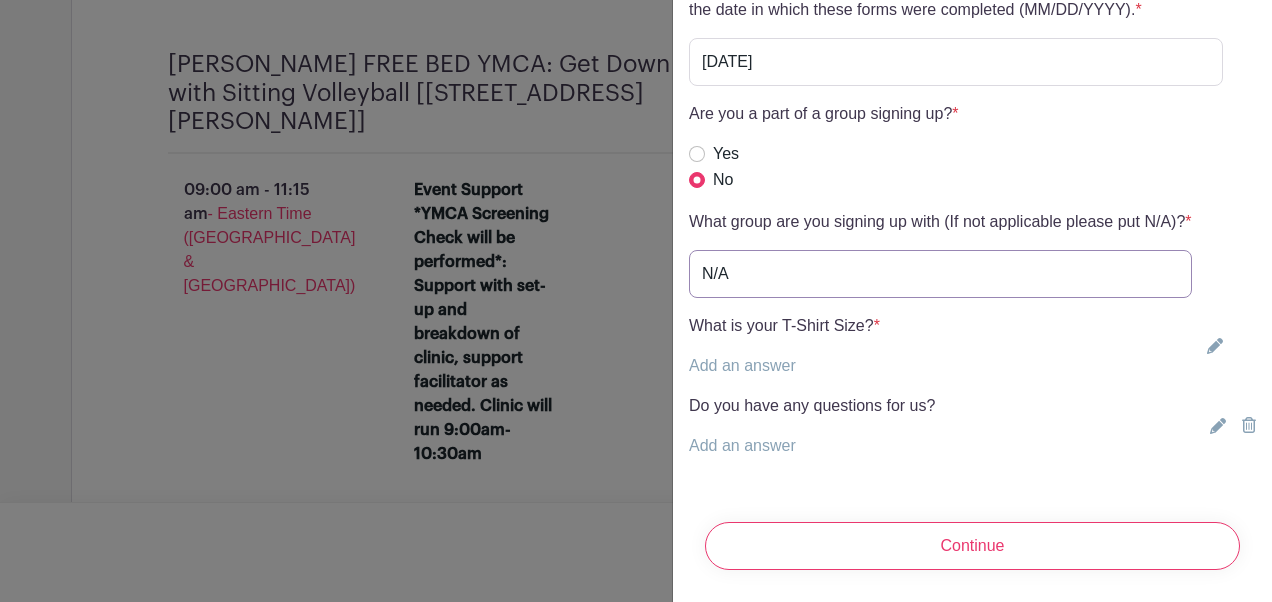 type on "N/A" 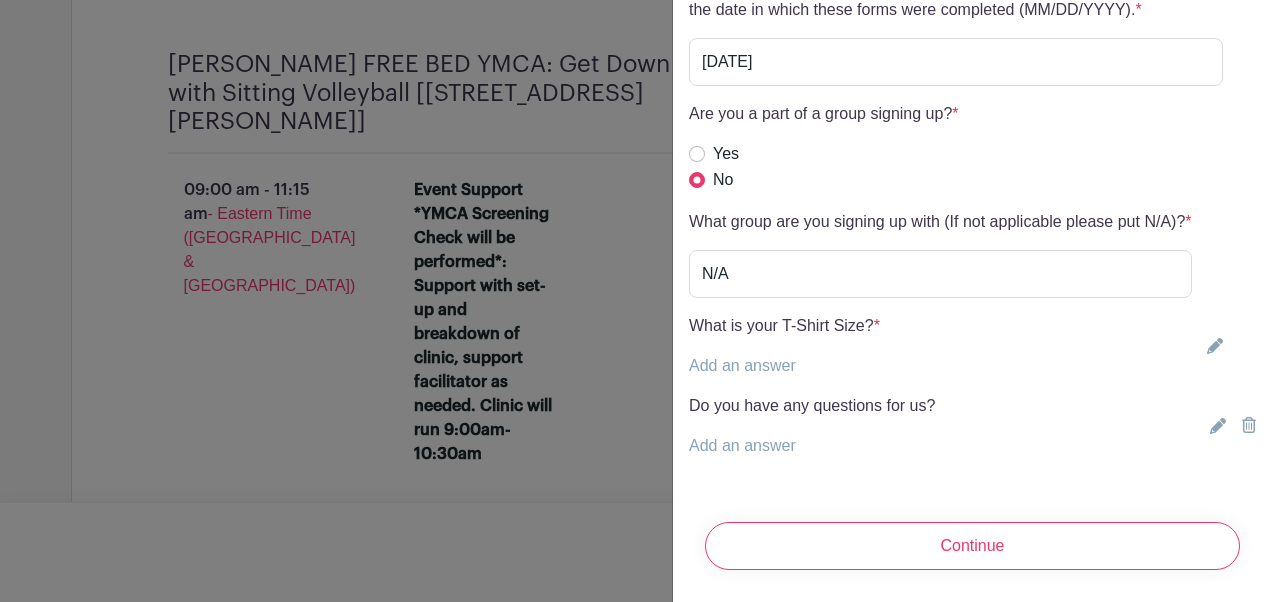 click on "Add an answer" at bounding box center (742, 365) 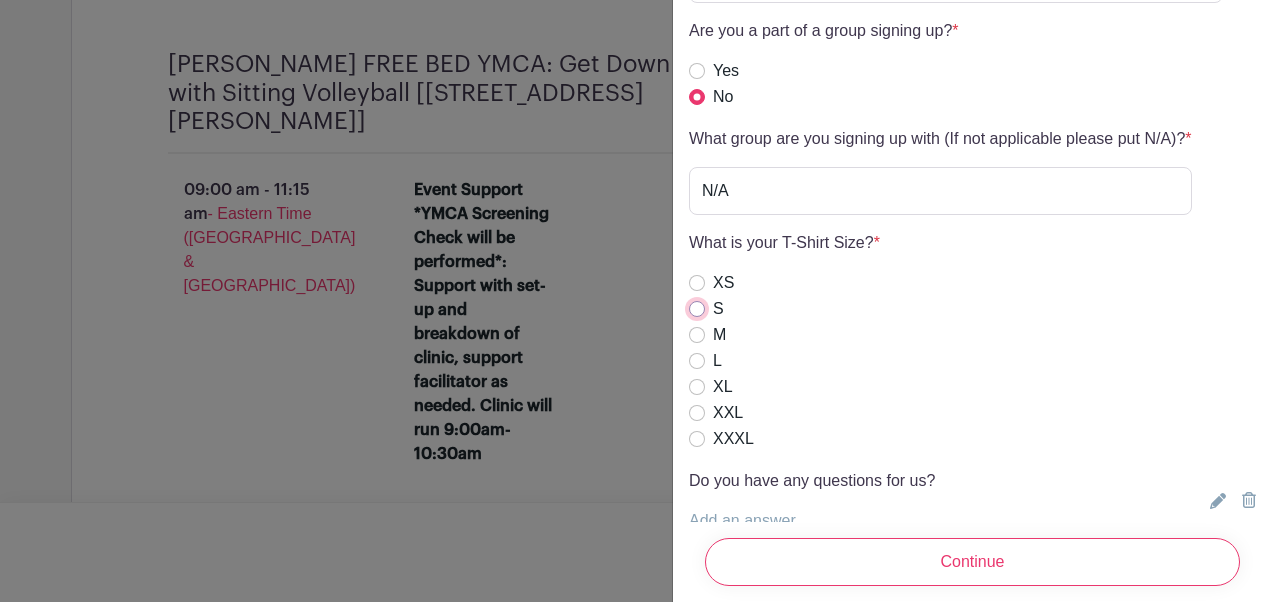 click on "S" at bounding box center (697, 309) 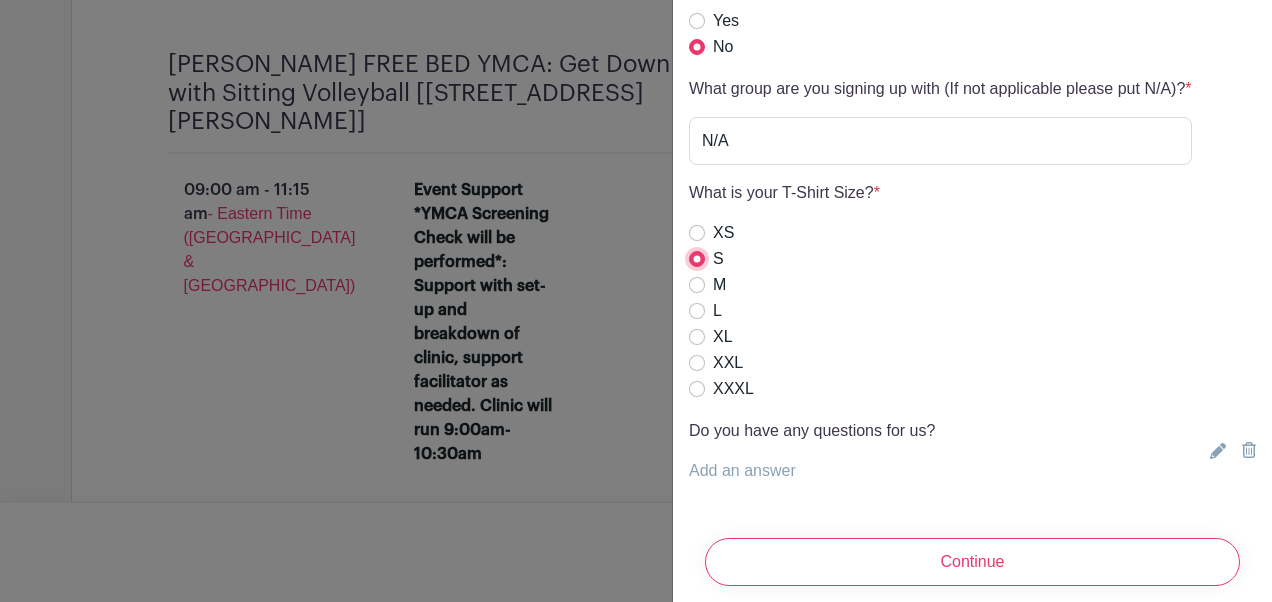 scroll, scrollTop: 5773, scrollLeft: 0, axis: vertical 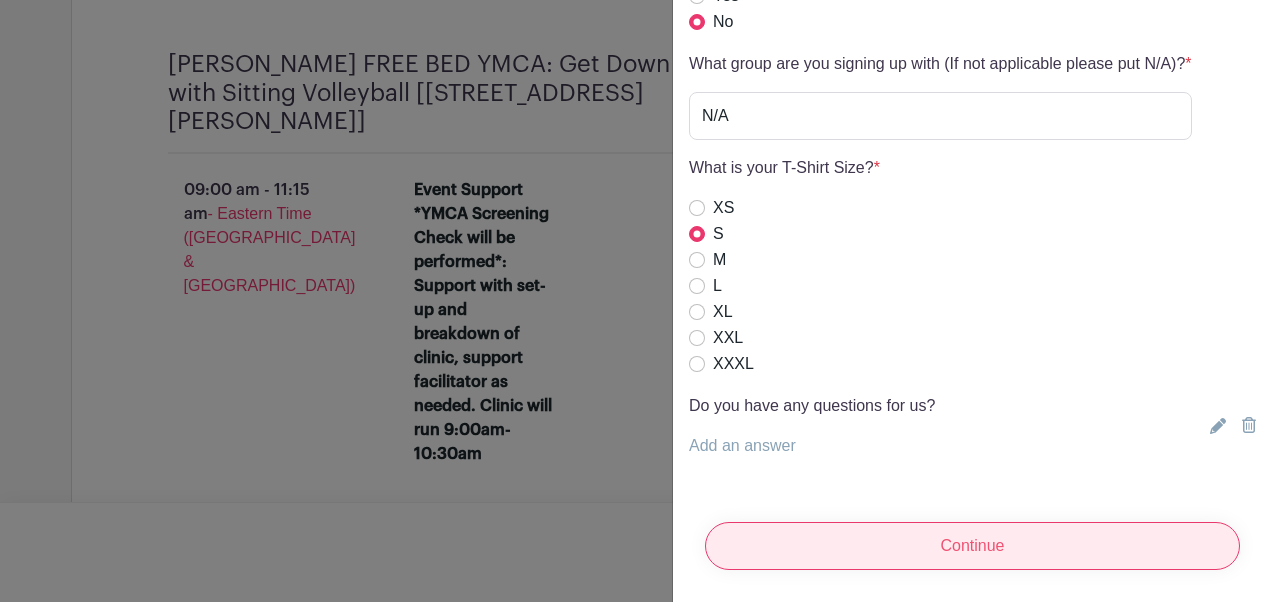 click on "Continue" at bounding box center (972, 546) 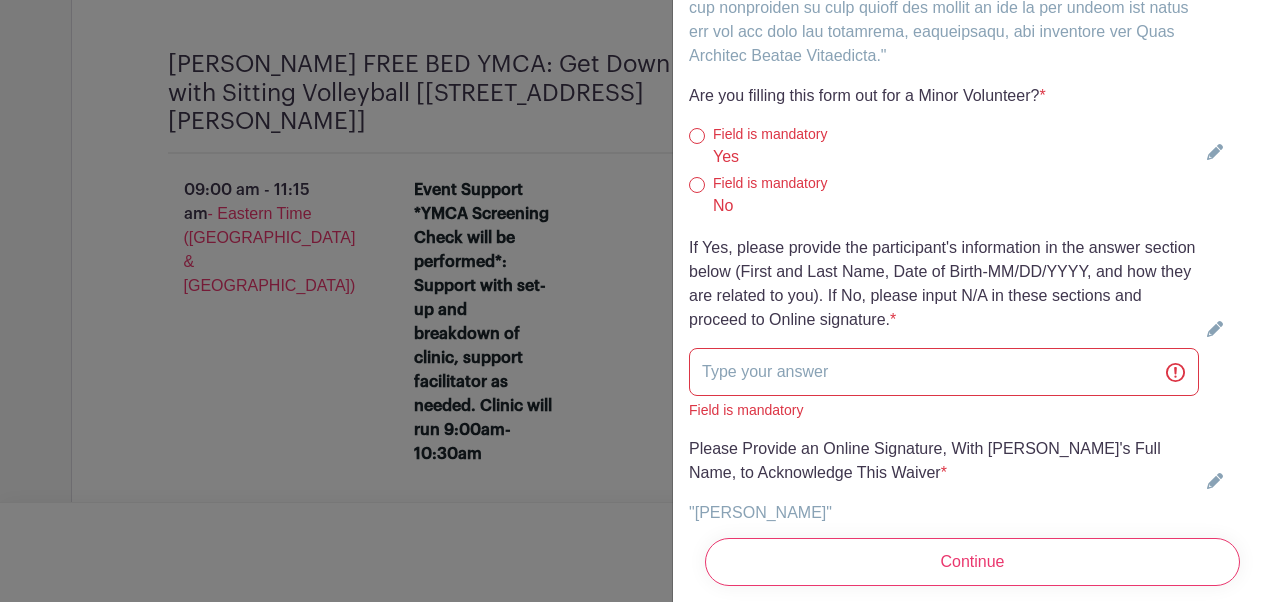 scroll, scrollTop: 4925, scrollLeft: 0, axis: vertical 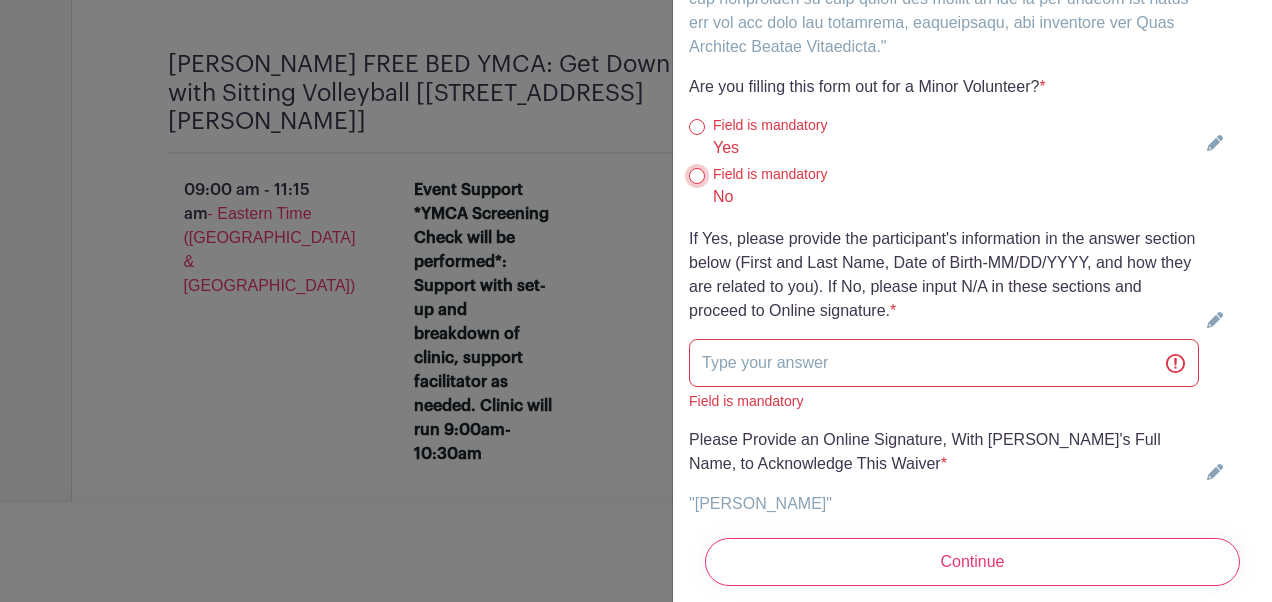 click on "No" at bounding box center [697, 176] 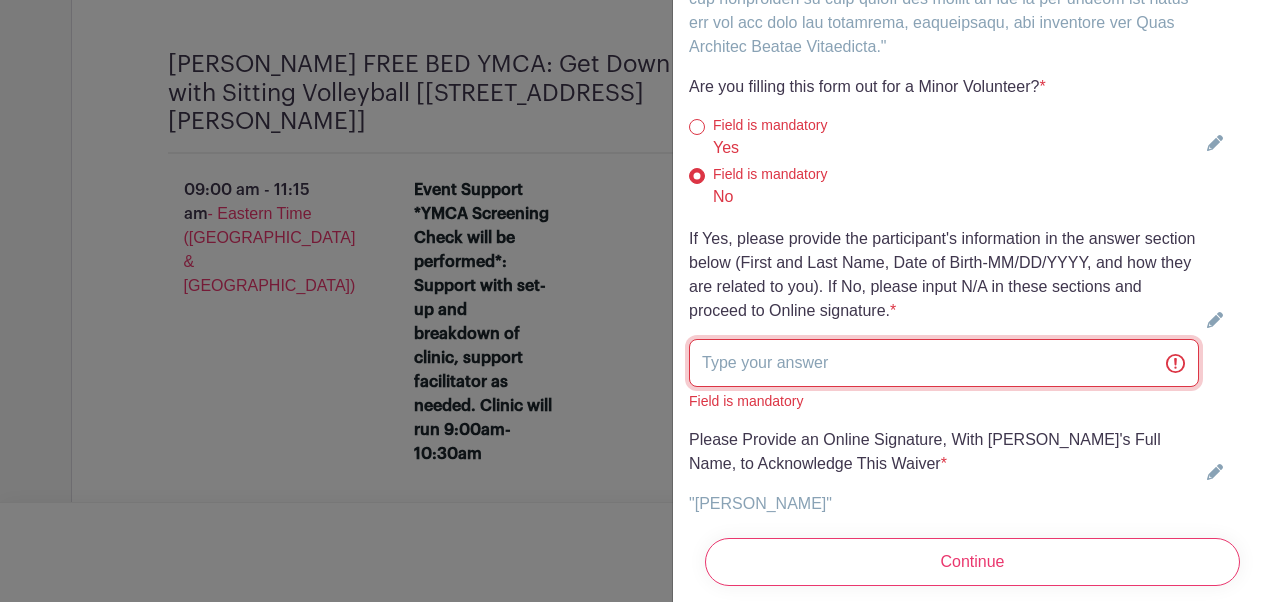 click at bounding box center [944, 363] 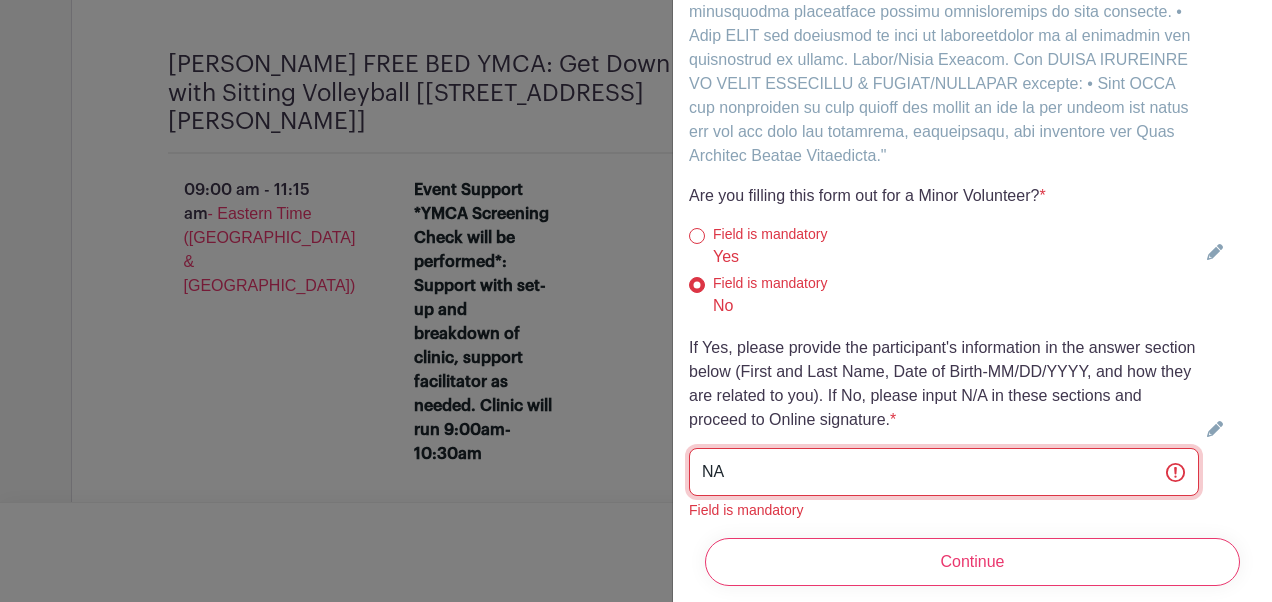 scroll, scrollTop: 4827, scrollLeft: 0, axis: vertical 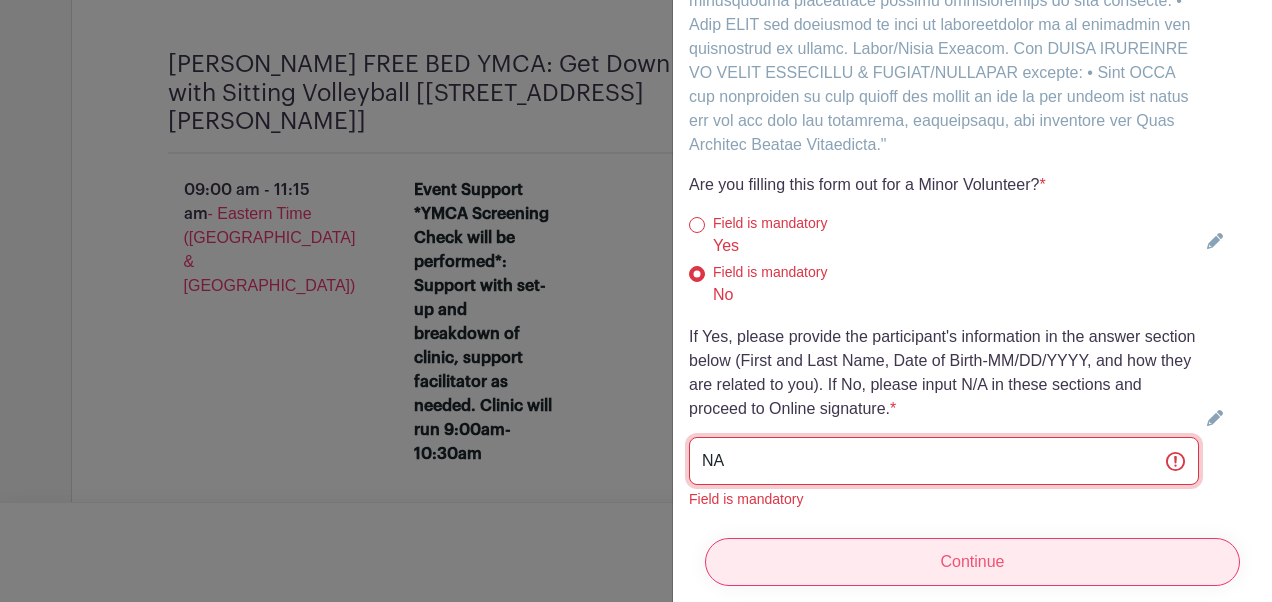 type on "NA" 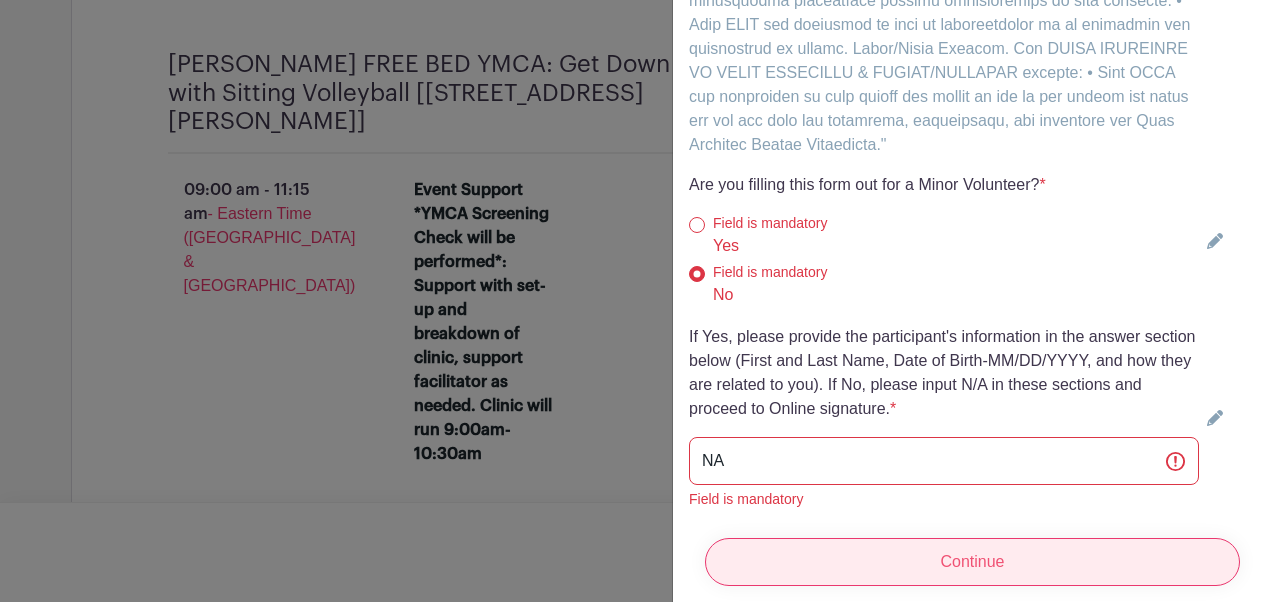 click on "Continue" at bounding box center [972, 562] 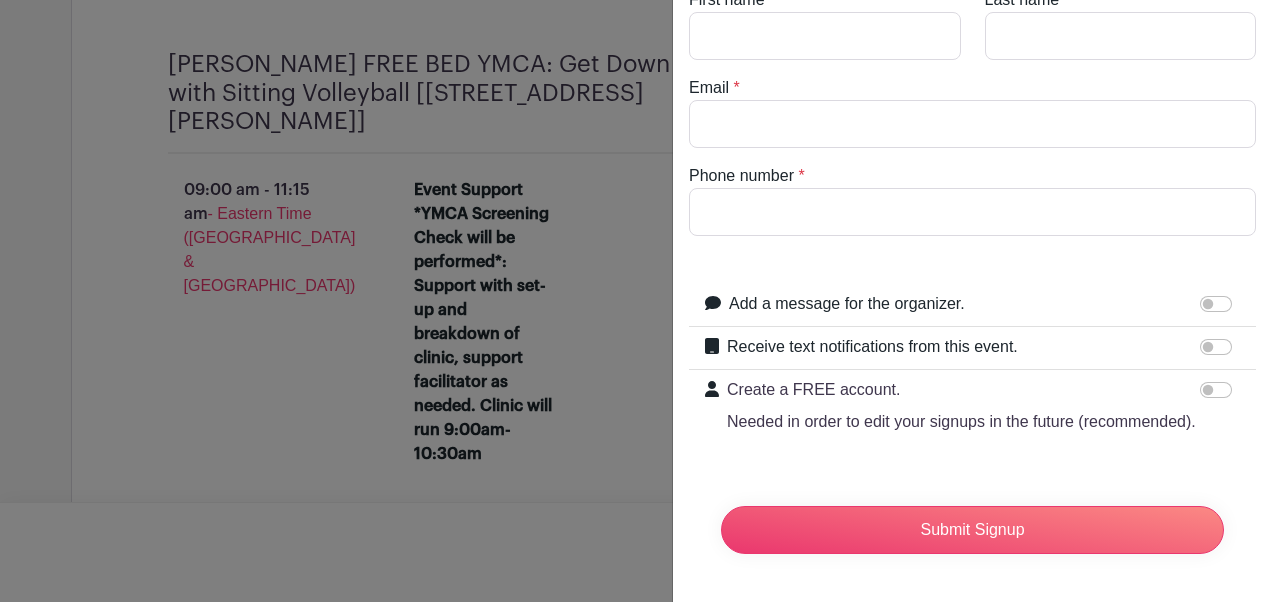 scroll, scrollTop: 0, scrollLeft: 0, axis: both 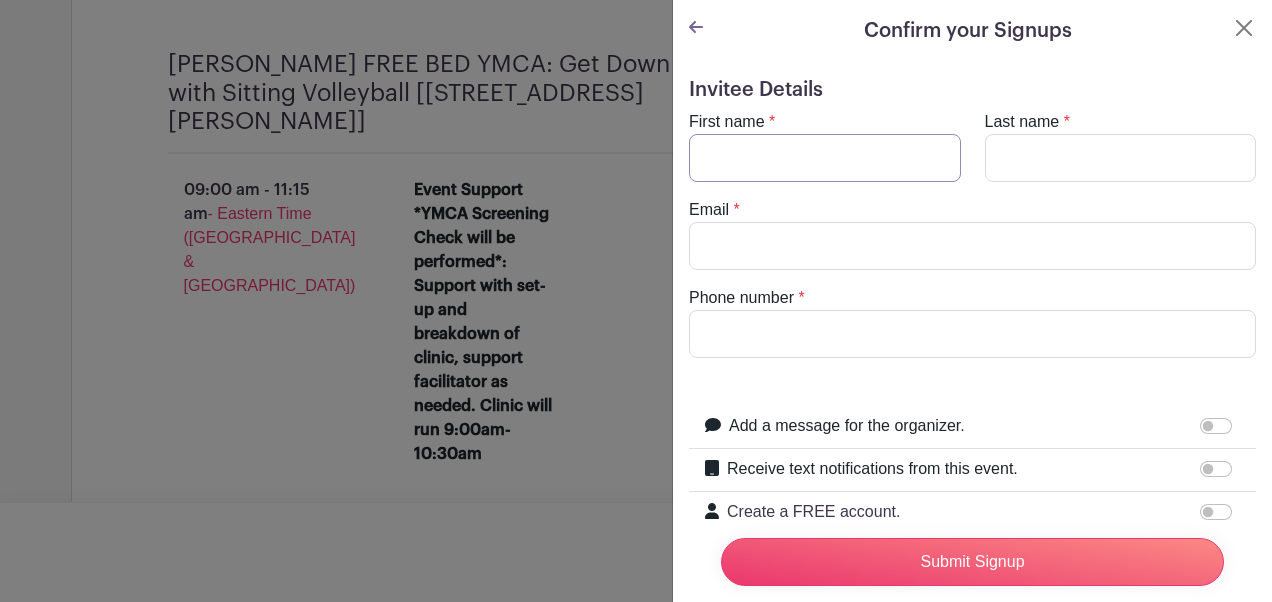 click on "First name" at bounding box center [825, 158] 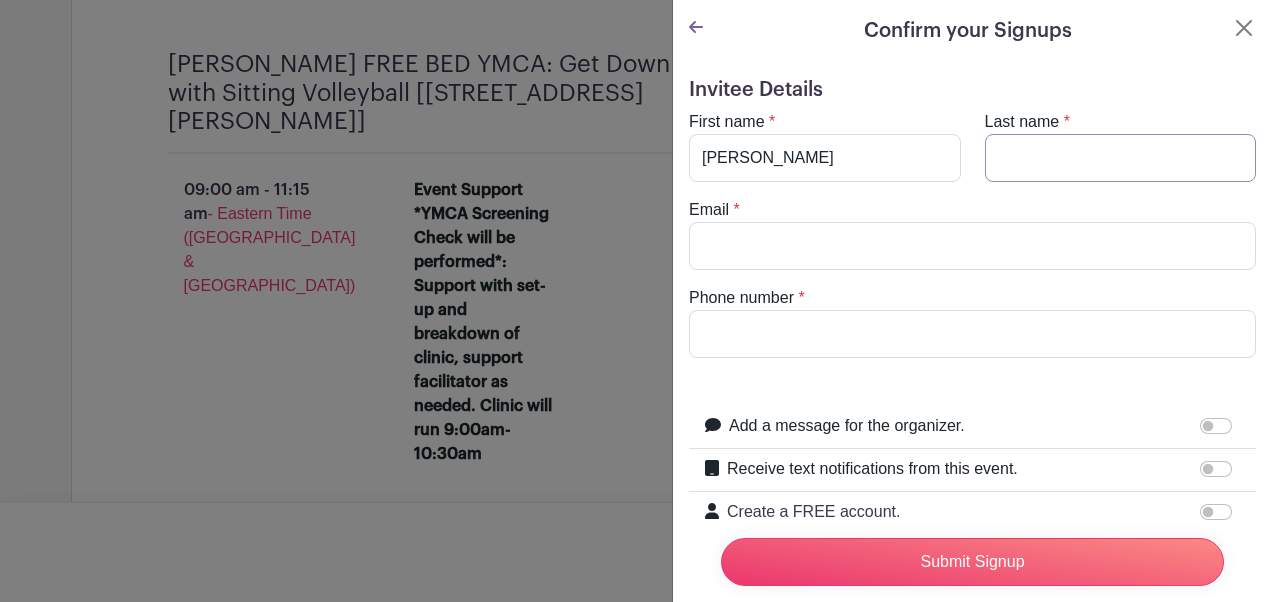 type on "Neverauskas" 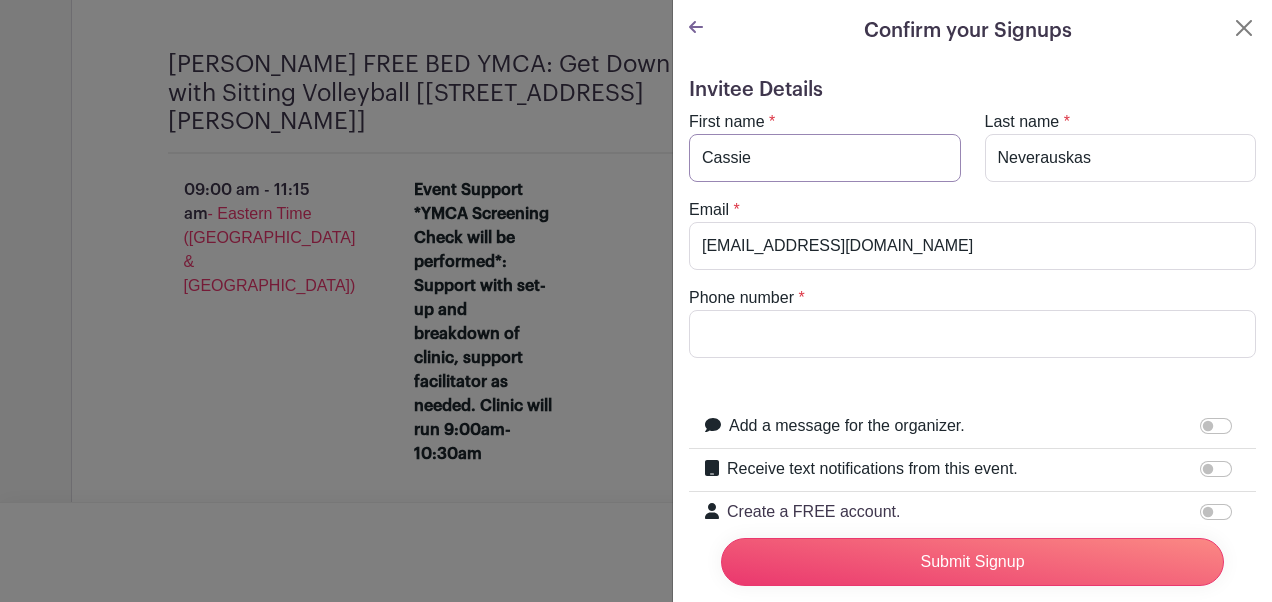 type on "Cassie" 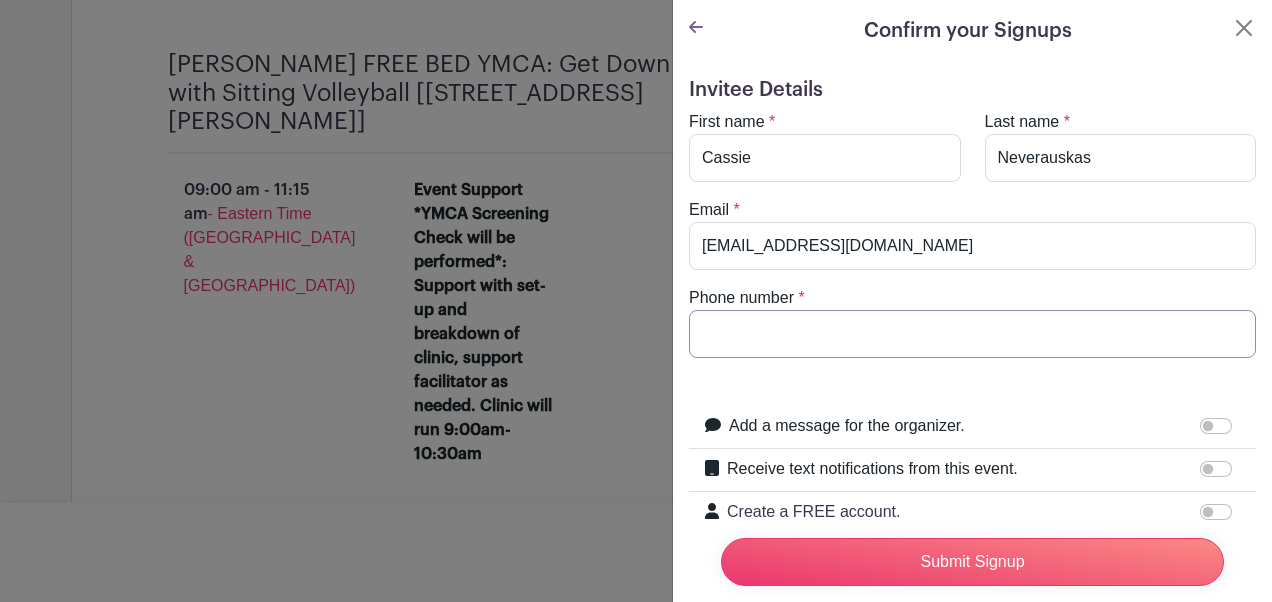 click on "Phone number" at bounding box center (972, 334) 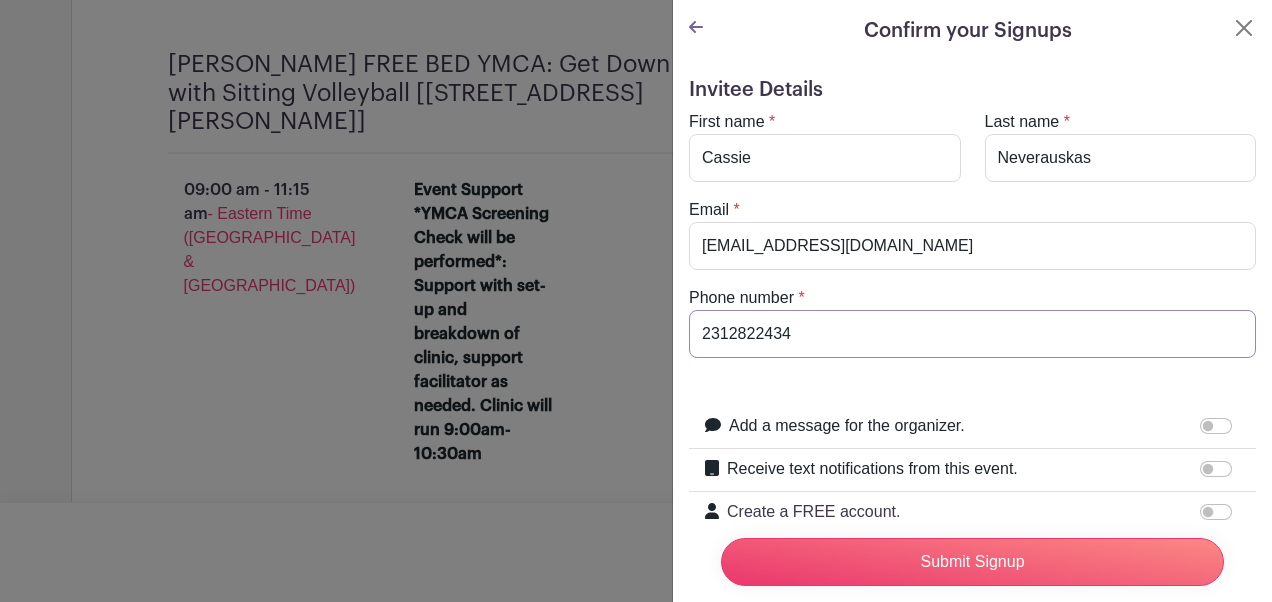 type on "2312822434" 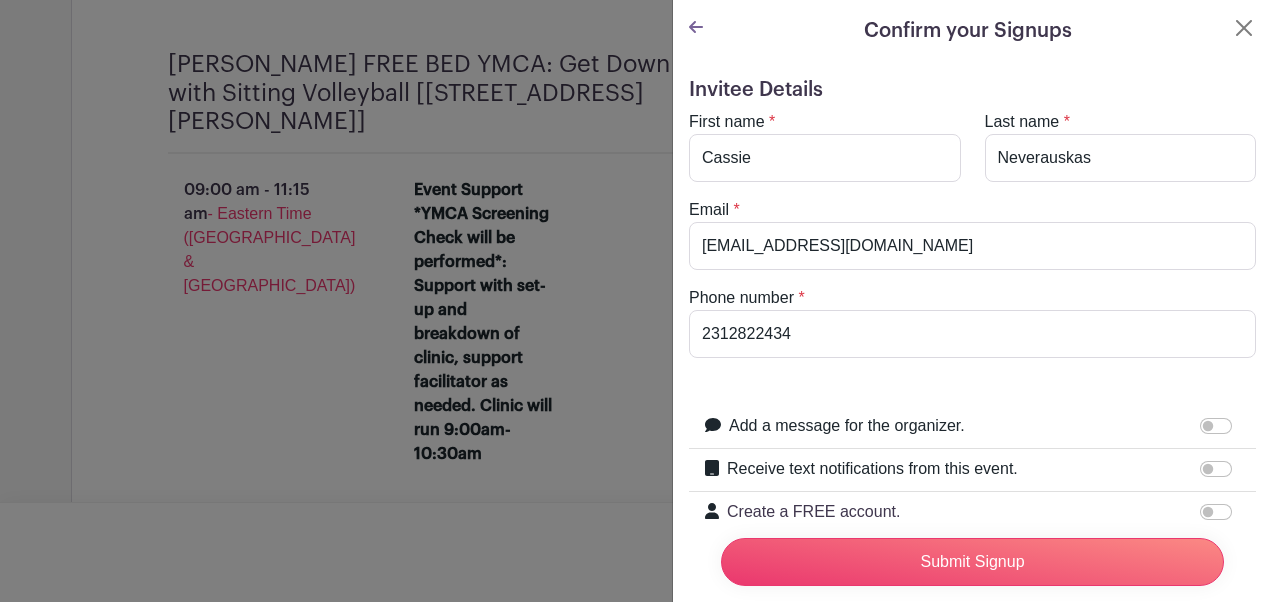 click on "Invitee Details
First name   *
[PERSON_NAME]
Last name   *
Neverauskas
Email   *
[EMAIL_ADDRESS][DOMAIN_NAME]
Phone number   *
2312822434
Add a message for the organizer.
Your message
+1" at bounding box center [972, 385] 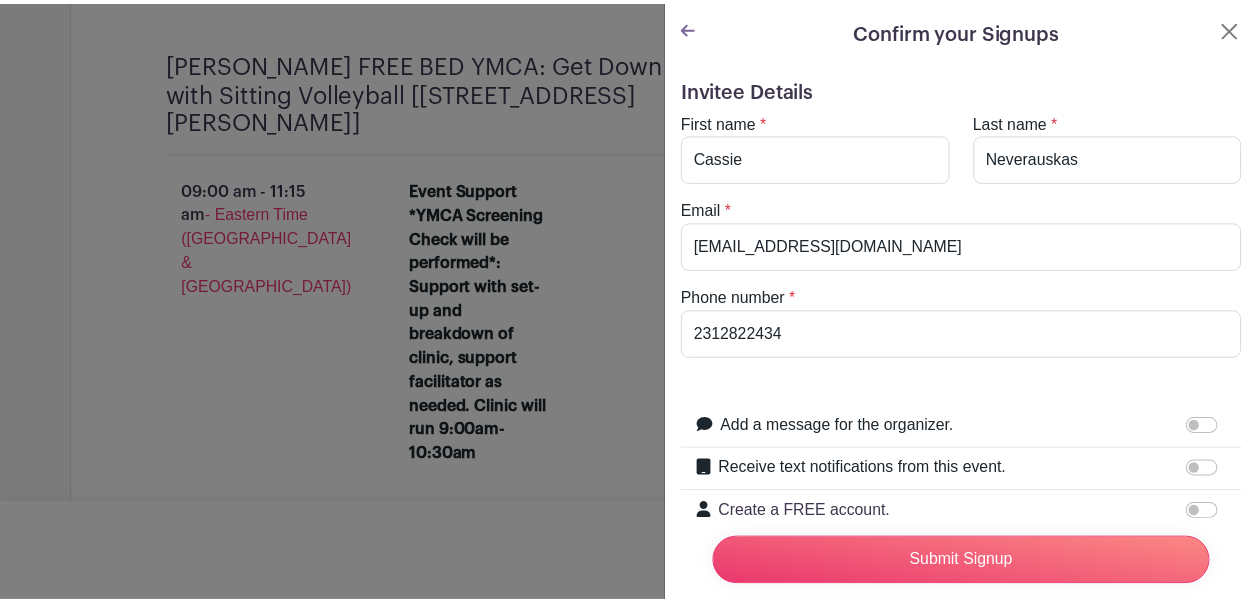 scroll, scrollTop: 158, scrollLeft: 0, axis: vertical 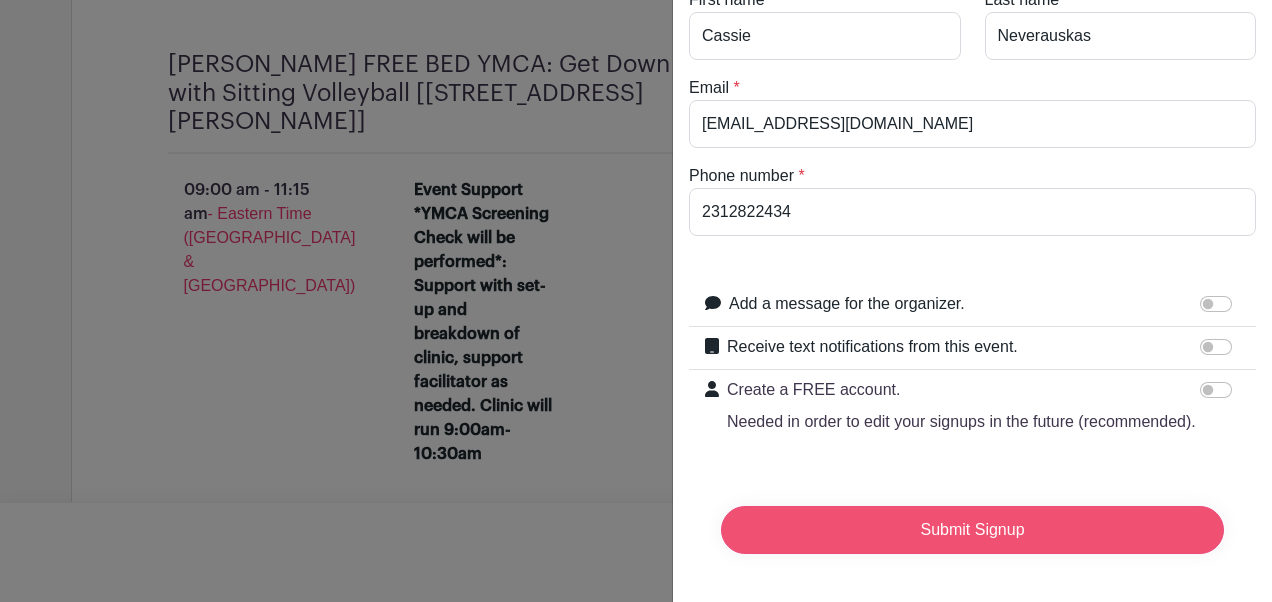 click on "Submit Signup" at bounding box center [972, 530] 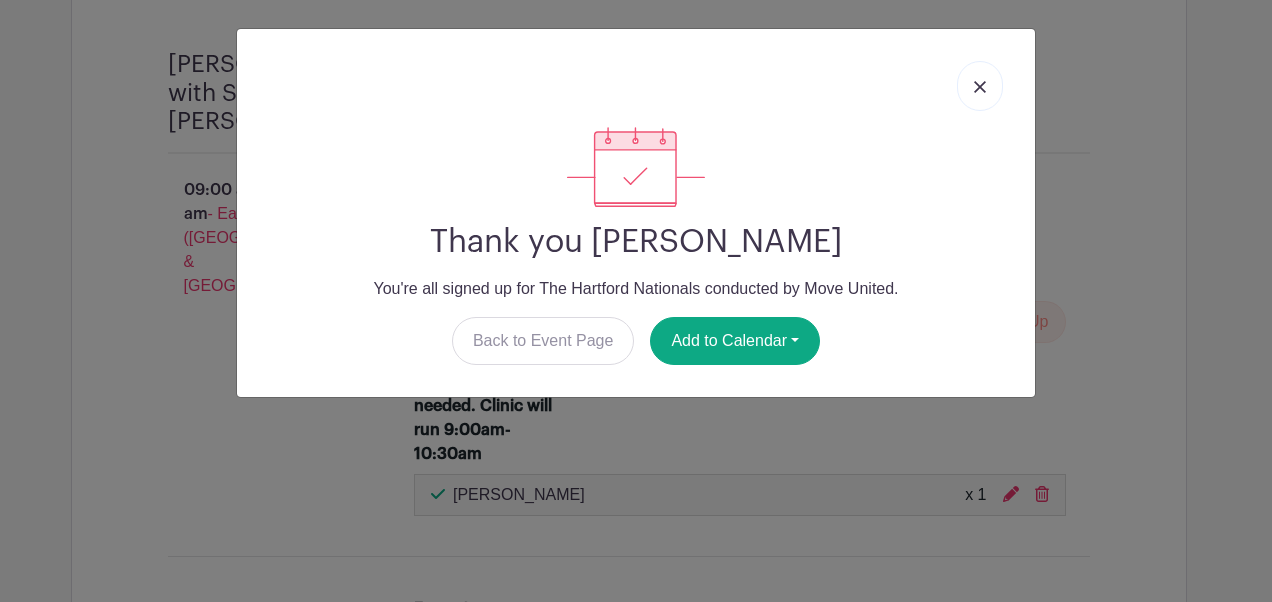 click at bounding box center [980, 87] 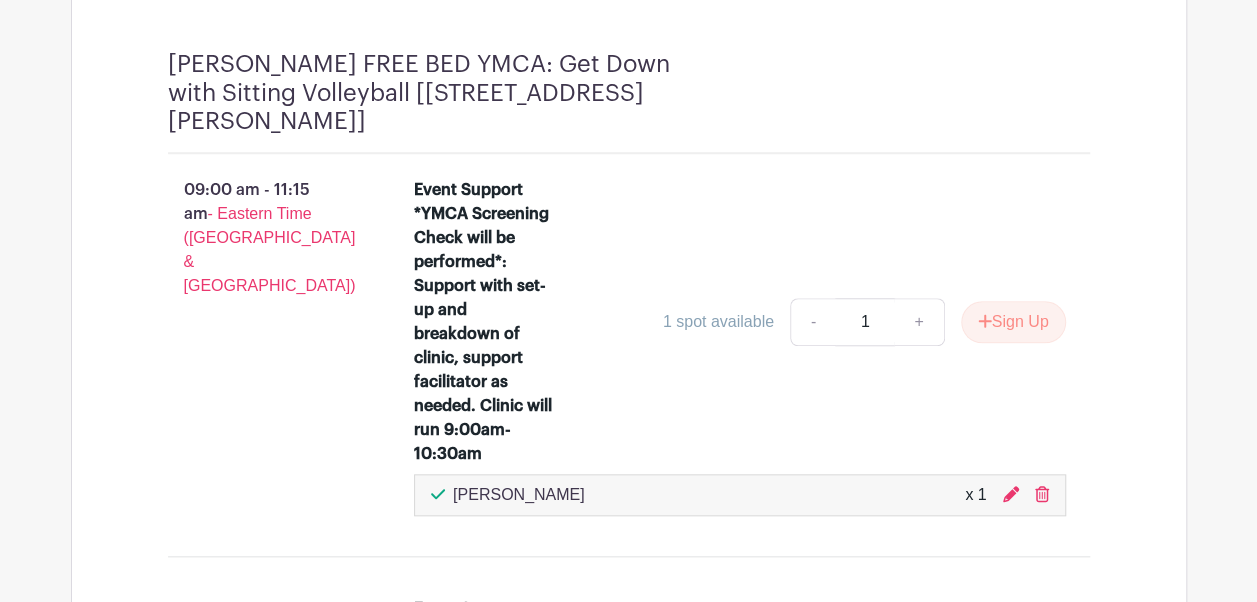 scroll, scrollTop: 8320, scrollLeft: 0, axis: vertical 